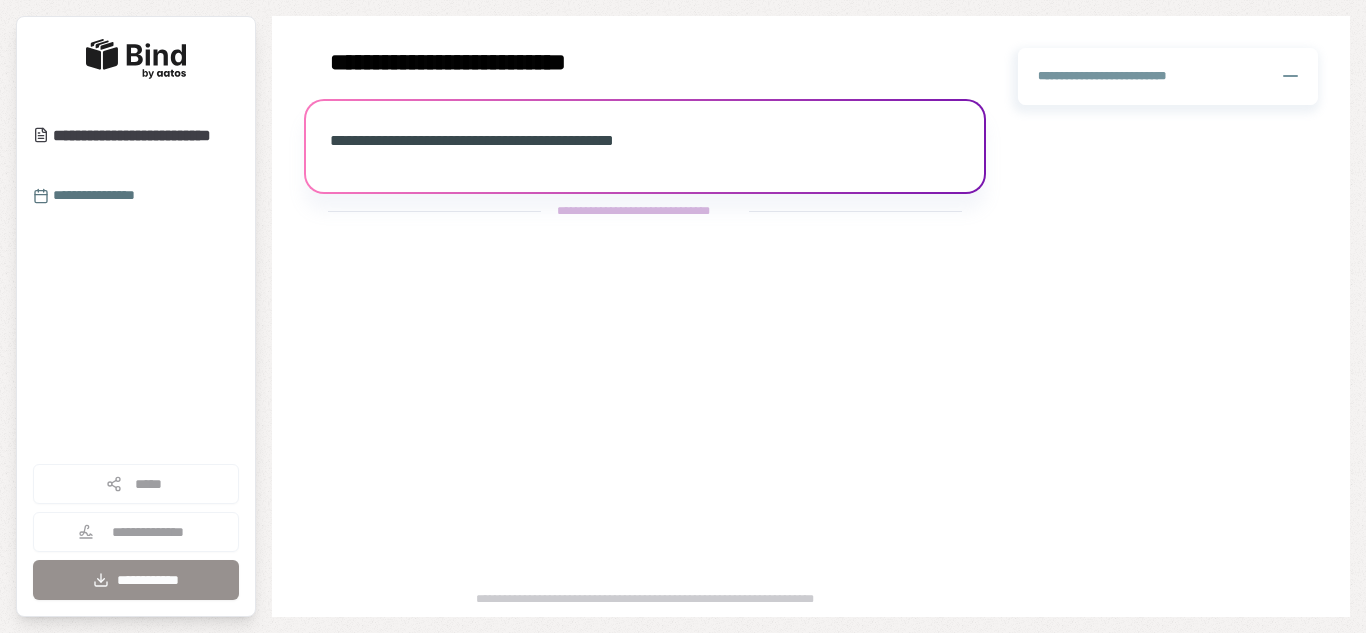 scroll, scrollTop: 0, scrollLeft: 0, axis: both 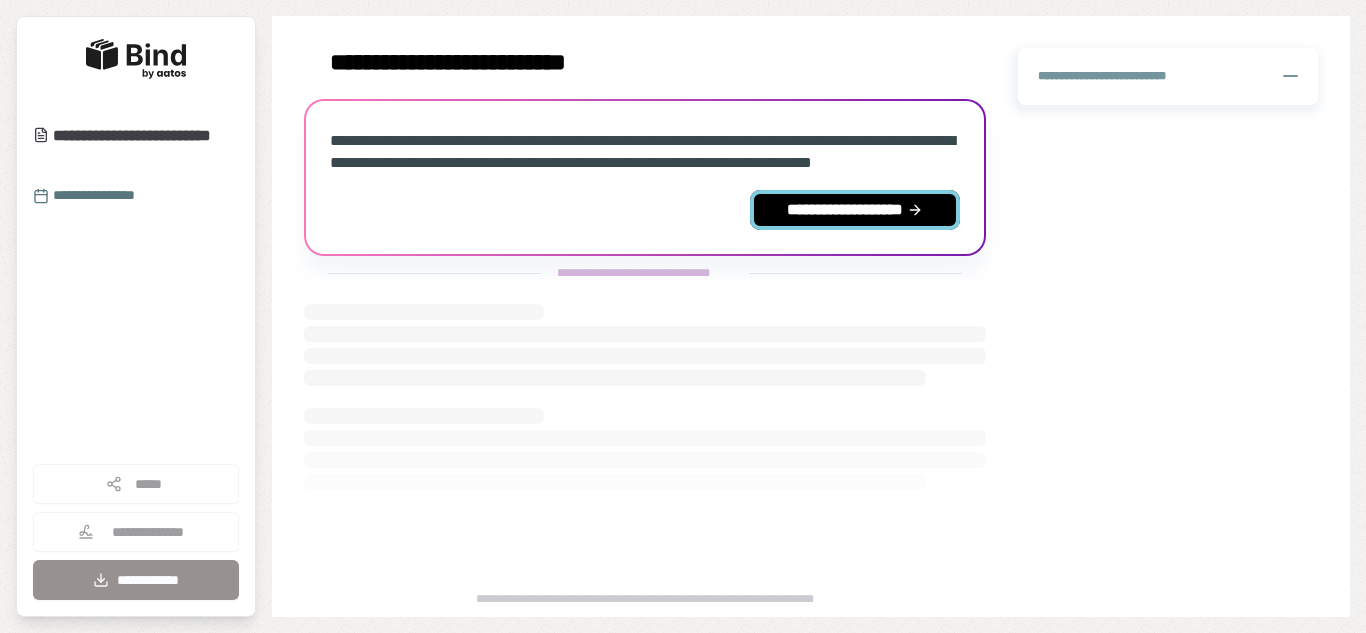 click on "**********" at bounding box center [855, 210] 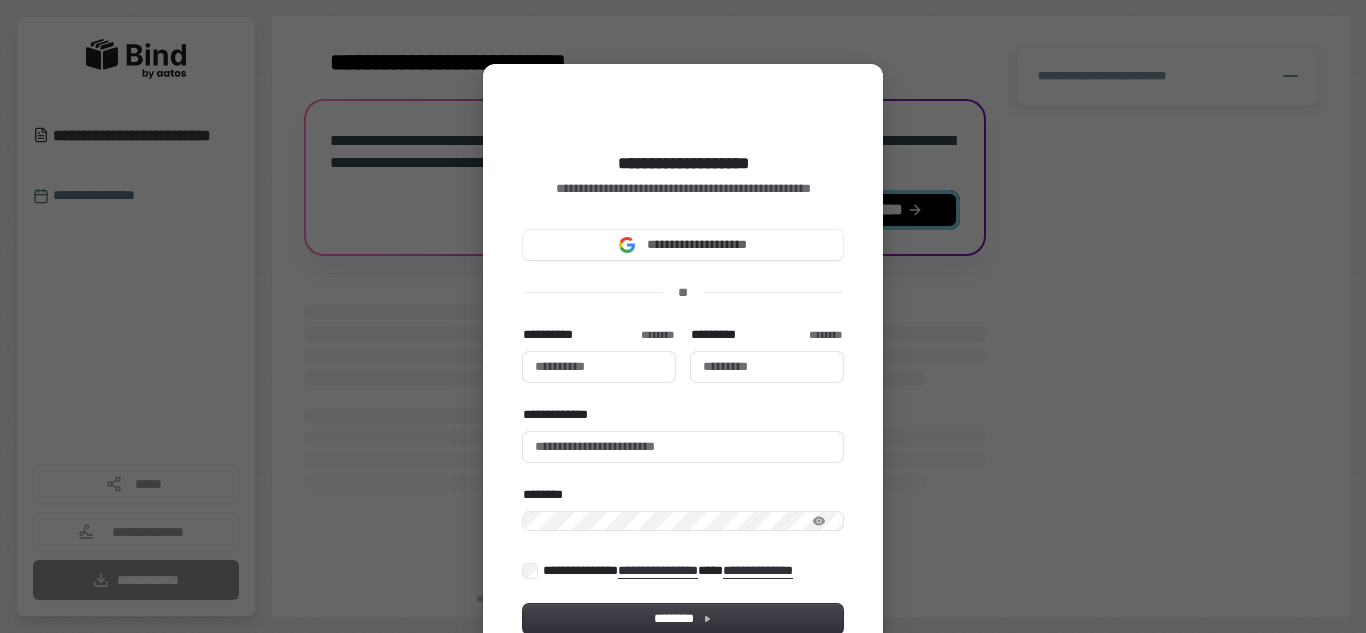 type 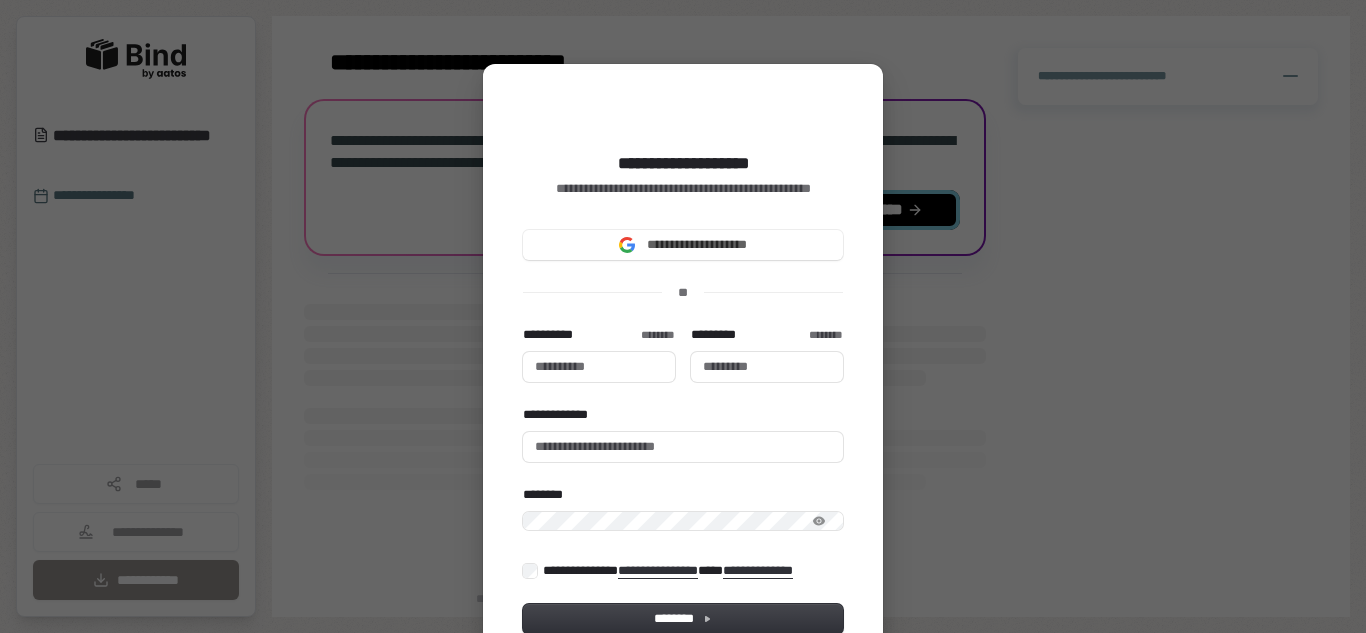 type 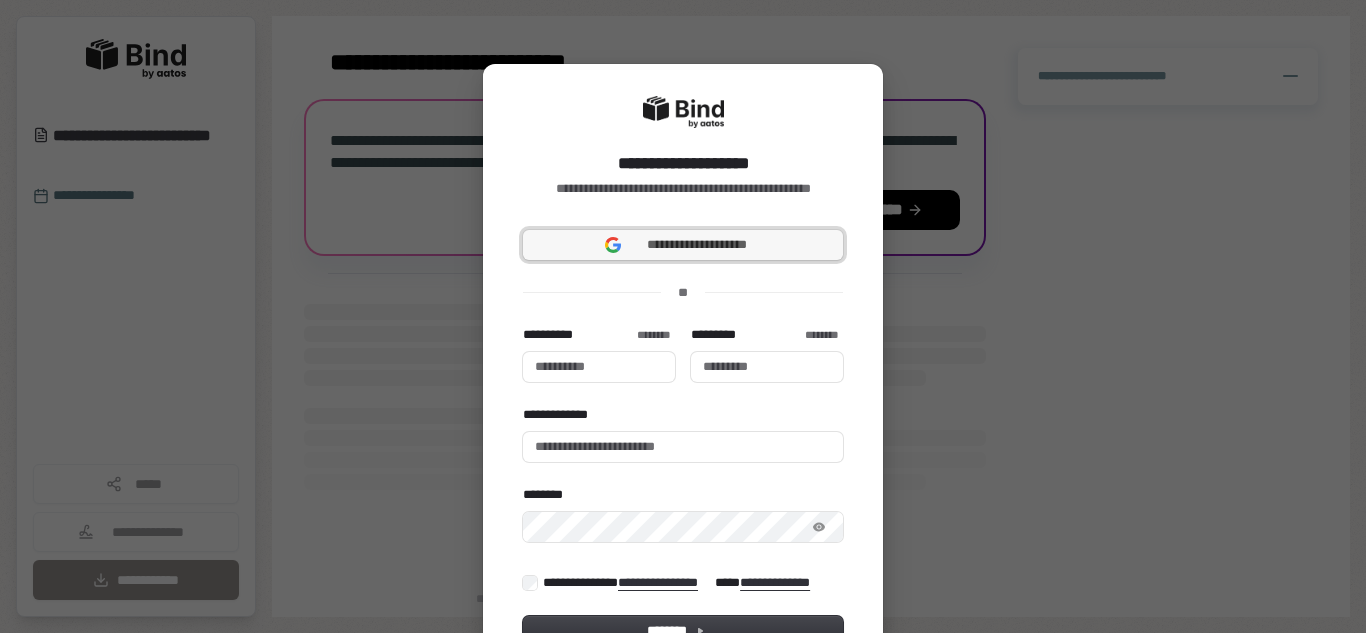 click on "**********" at bounding box center (697, 245) 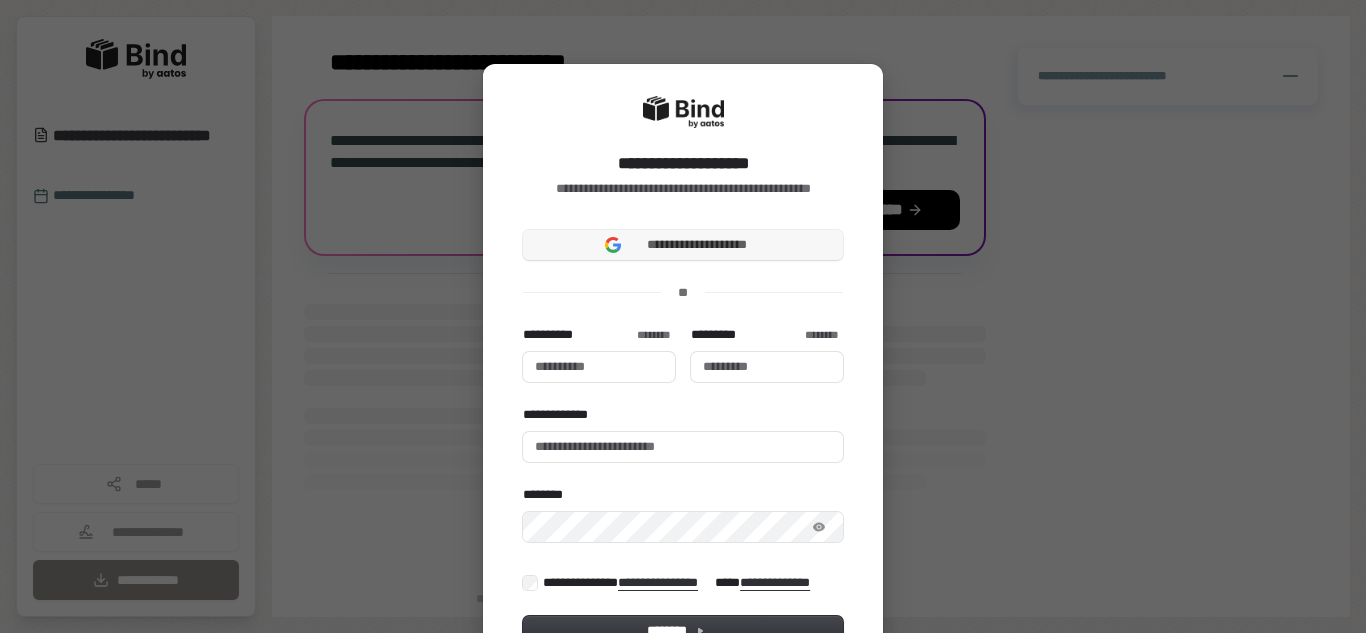 type 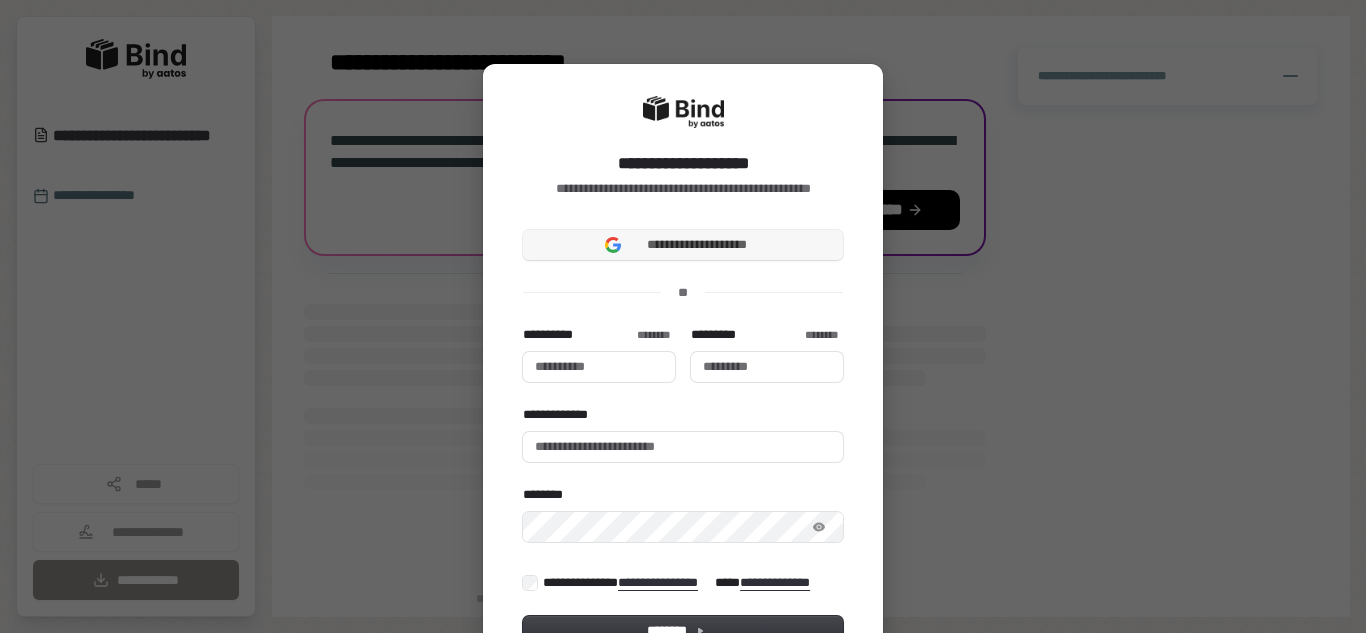 type 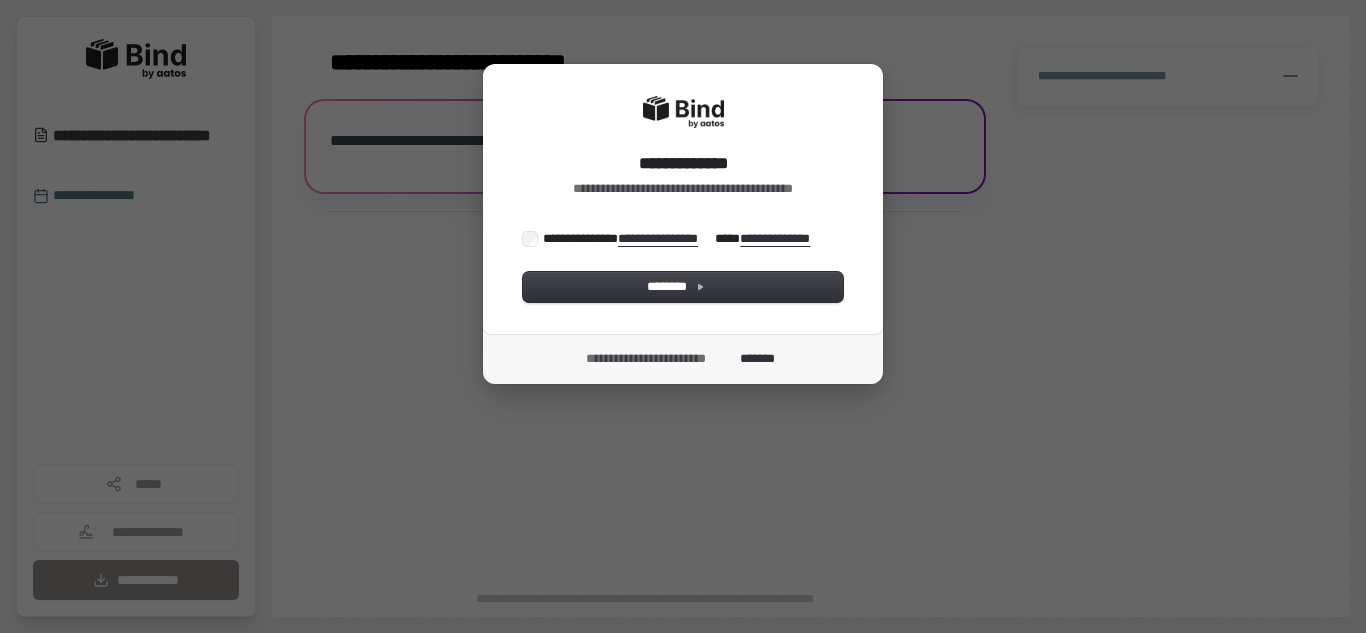 scroll, scrollTop: 0, scrollLeft: 0, axis: both 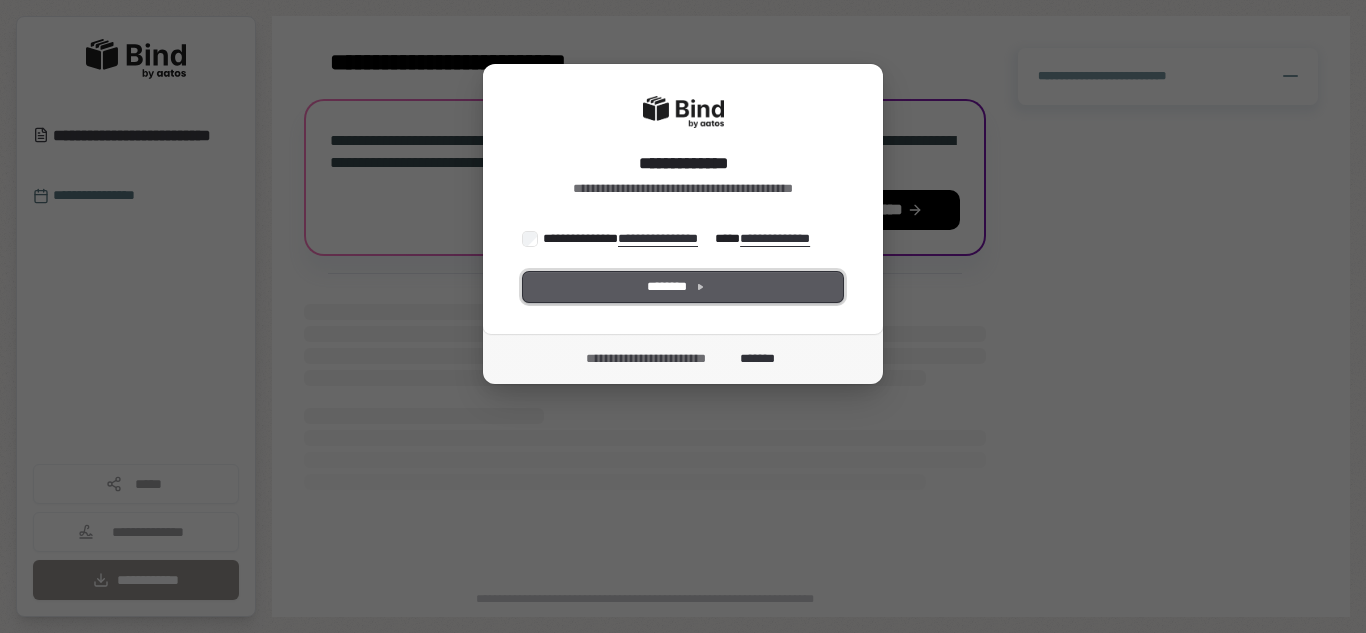 click on "********" at bounding box center (683, 287) 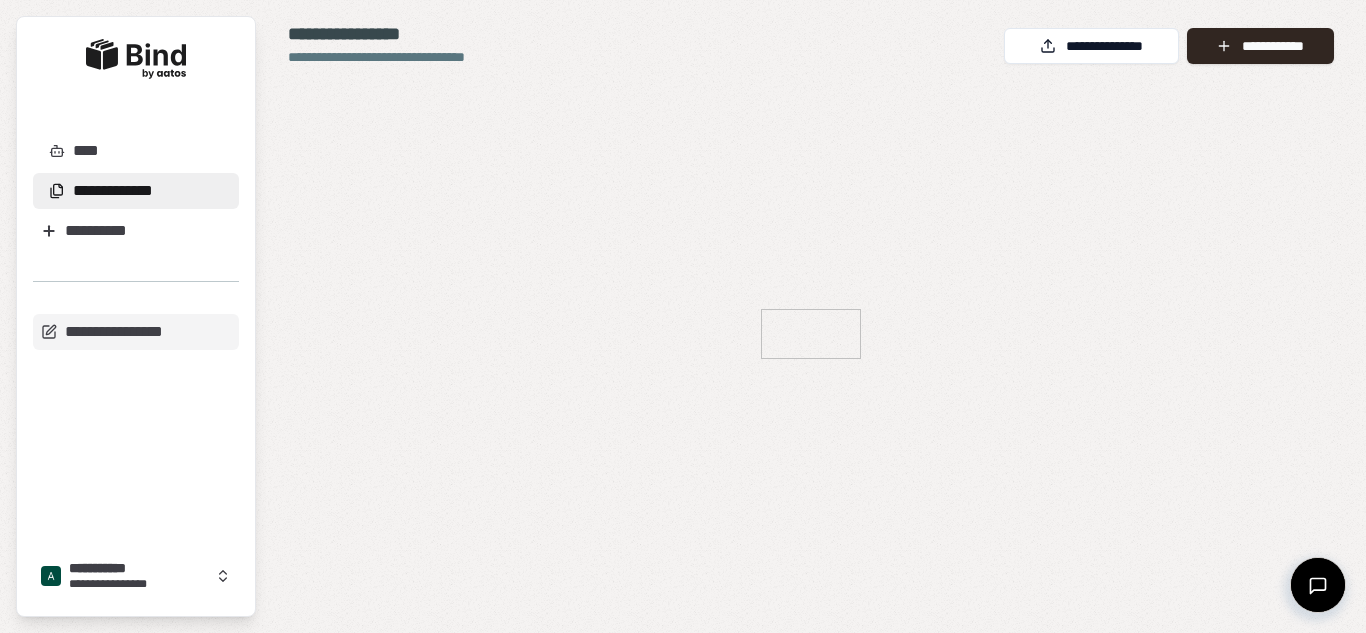 scroll, scrollTop: 0, scrollLeft: 0, axis: both 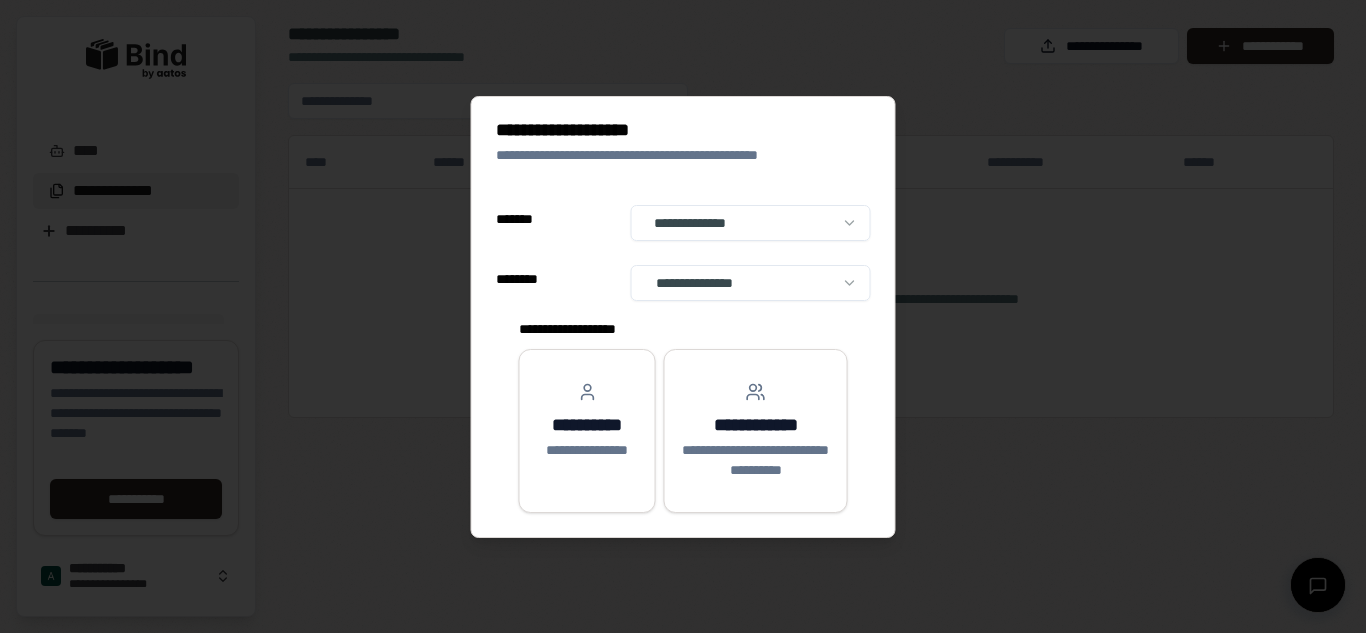 select on "**" 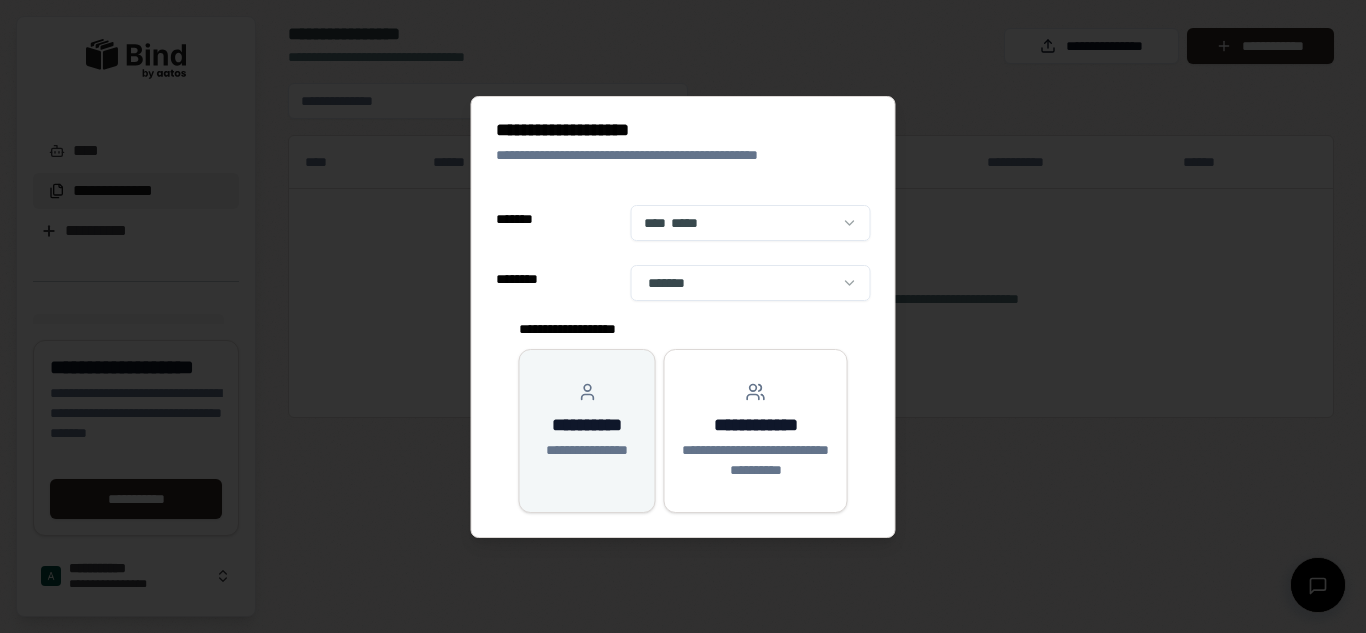click on "**********" at bounding box center (587, 421) 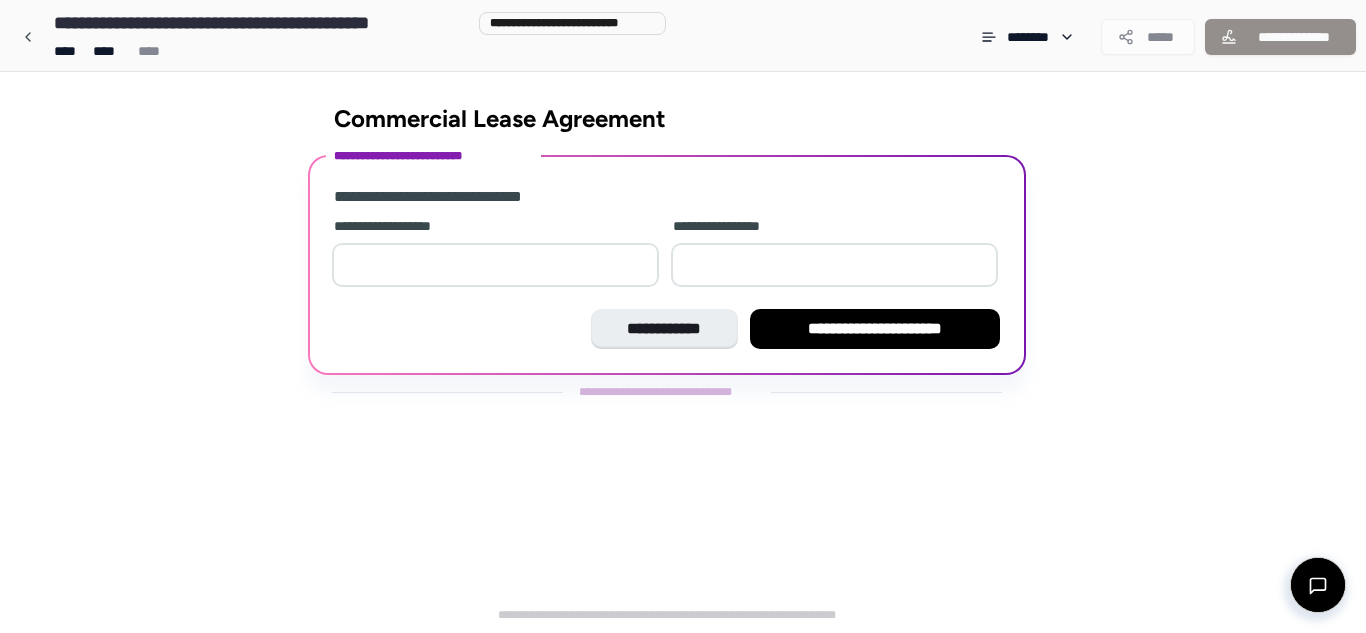 click at bounding box center [495, 265] 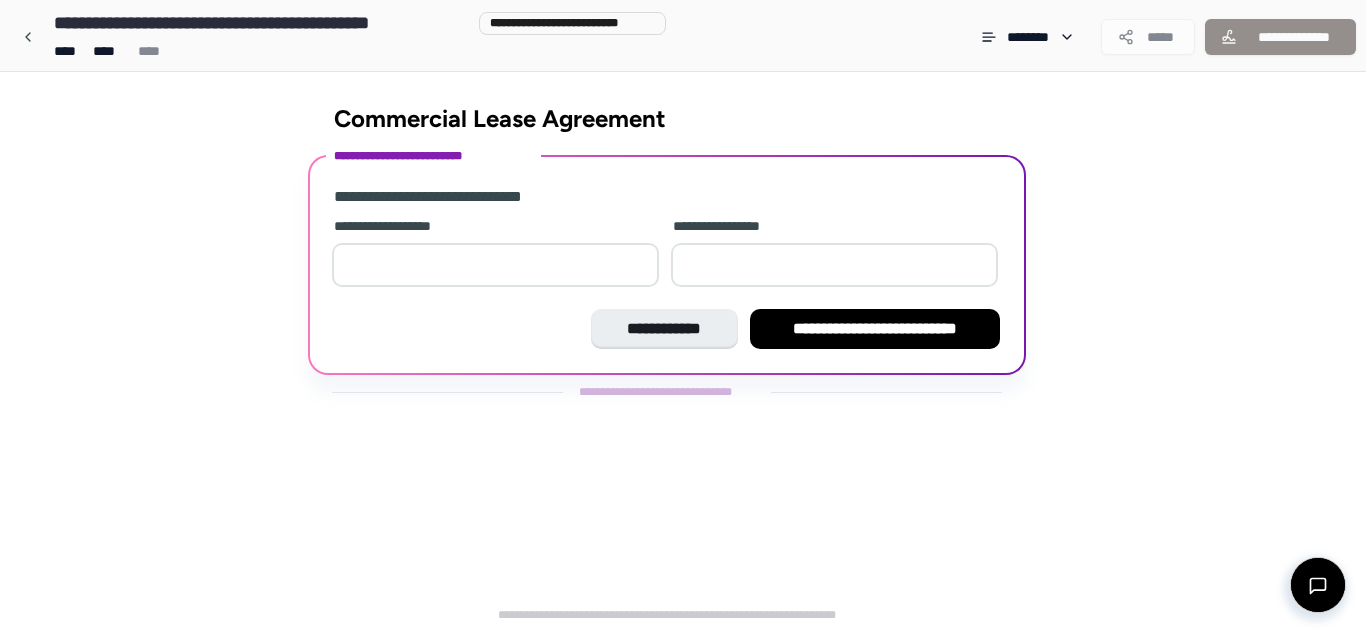 type on "*" 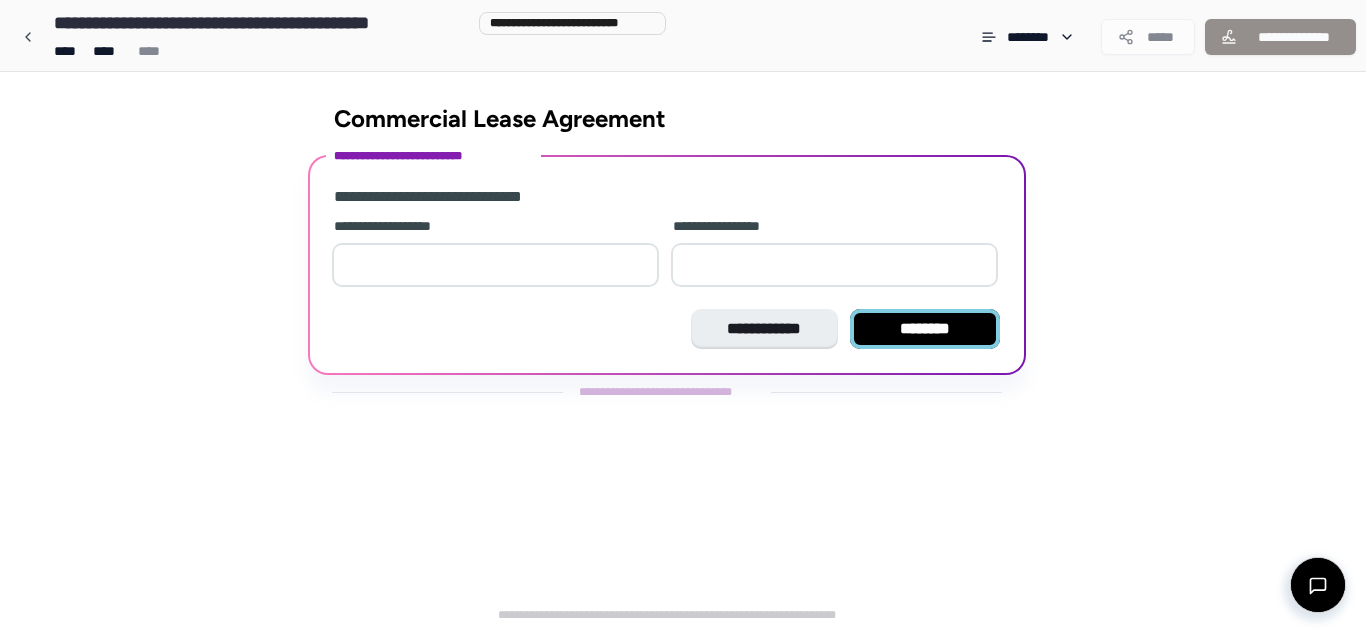 type on "*" 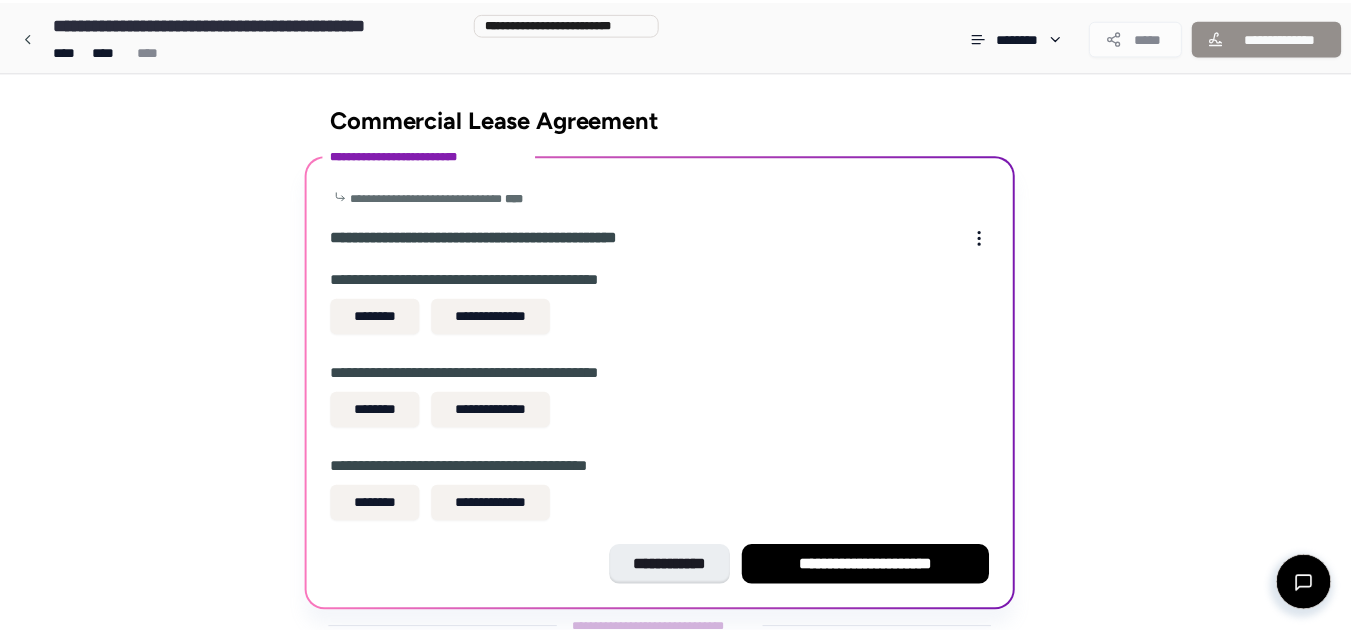 scroll, scrollTop: 58, scrollLeft: 0, axis: vertical 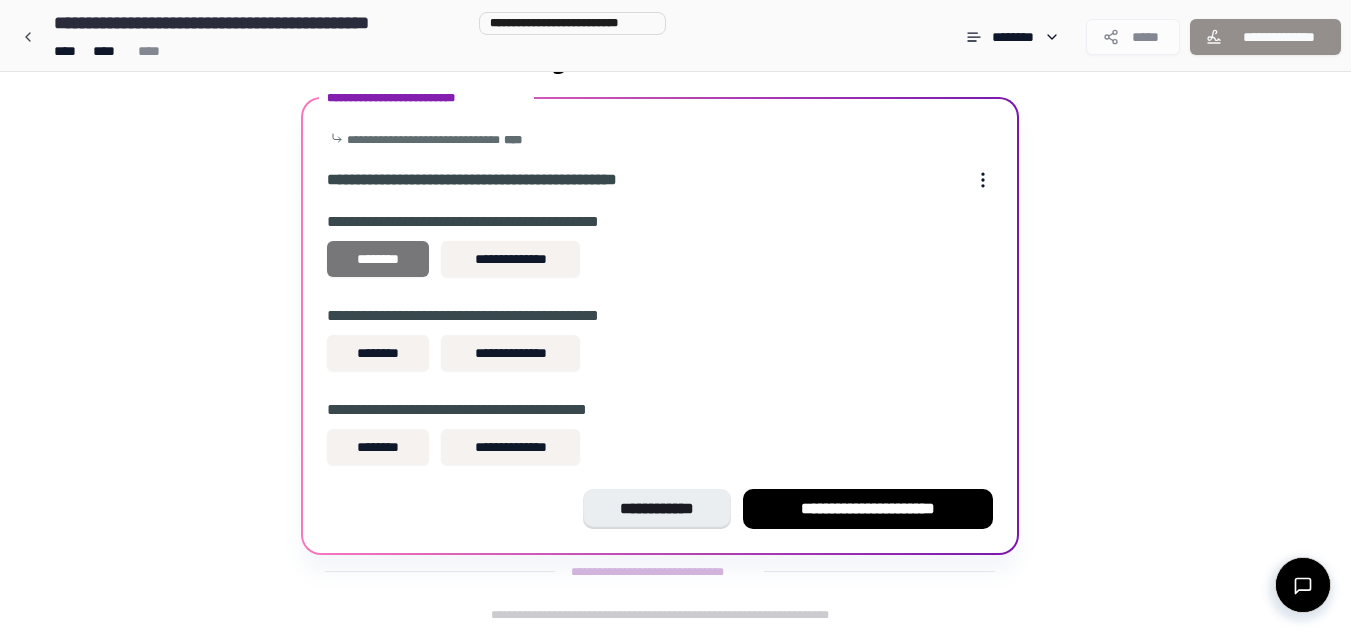 click on "********" at bounding box center [378, 259] 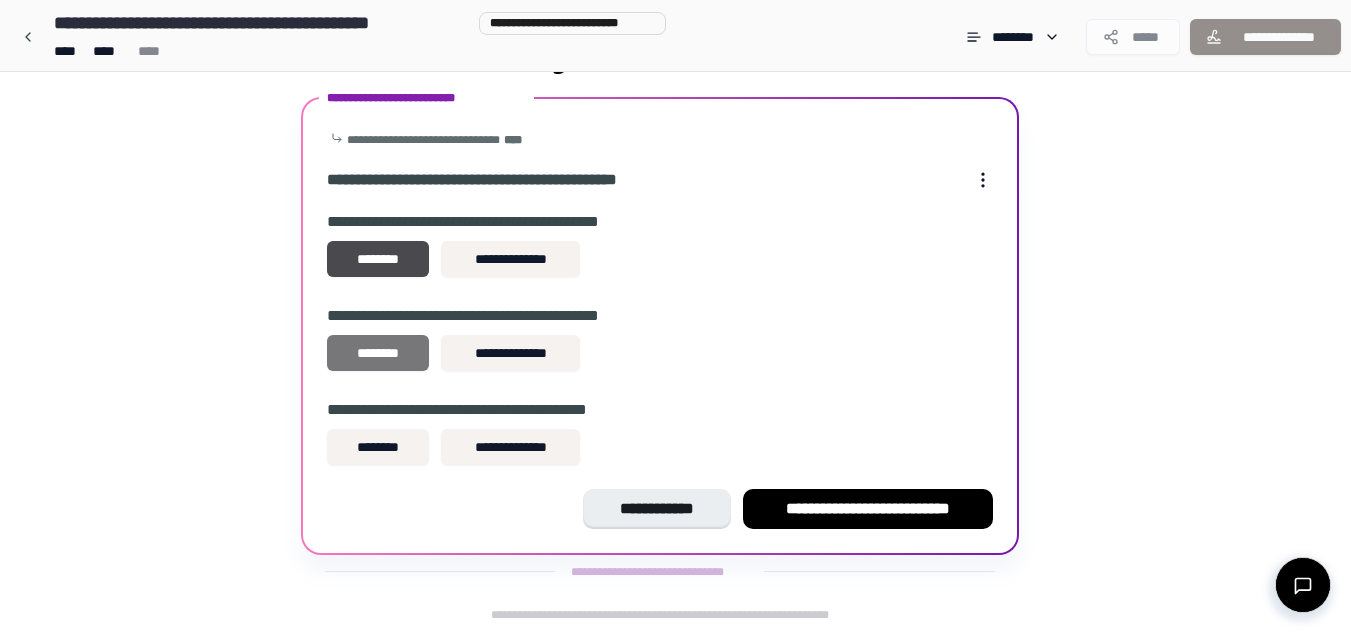 click on "********" at bounding box center (378, 353) 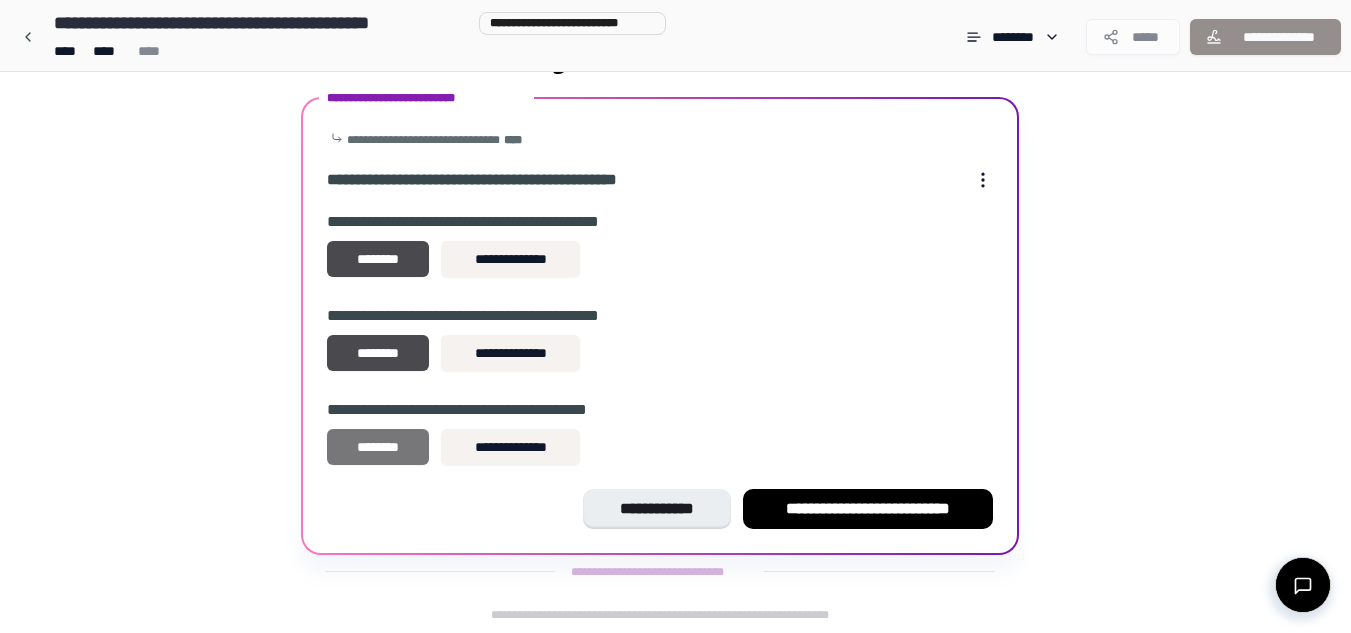 click on "********" at bounding box center [378, 447] 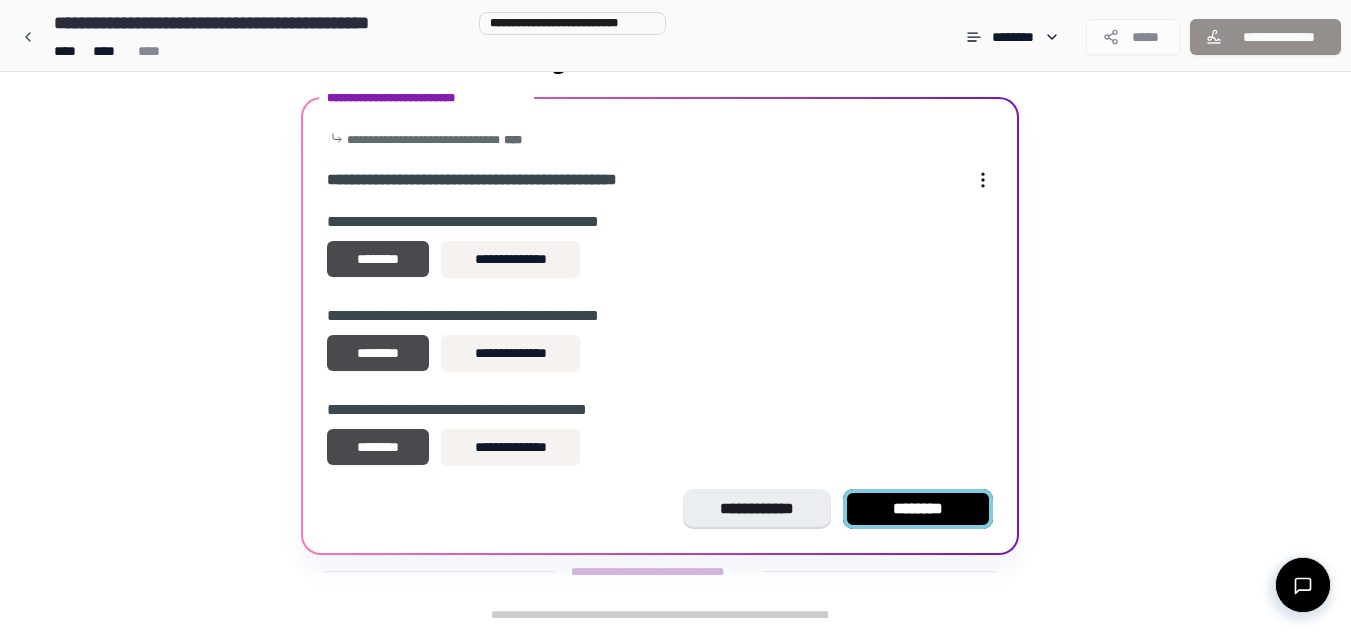 click on "********" at bounding box center (918, 509) 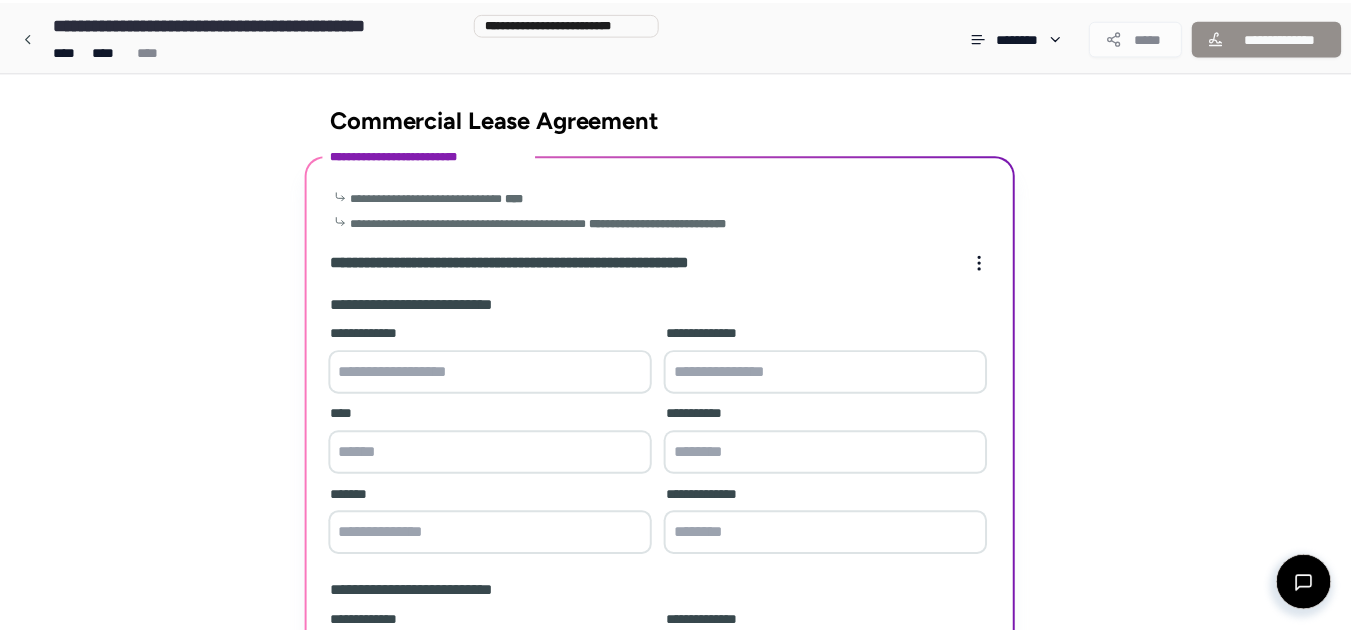 scroll, scrollTop: 668, scrollLeft: 0, axis: vertical 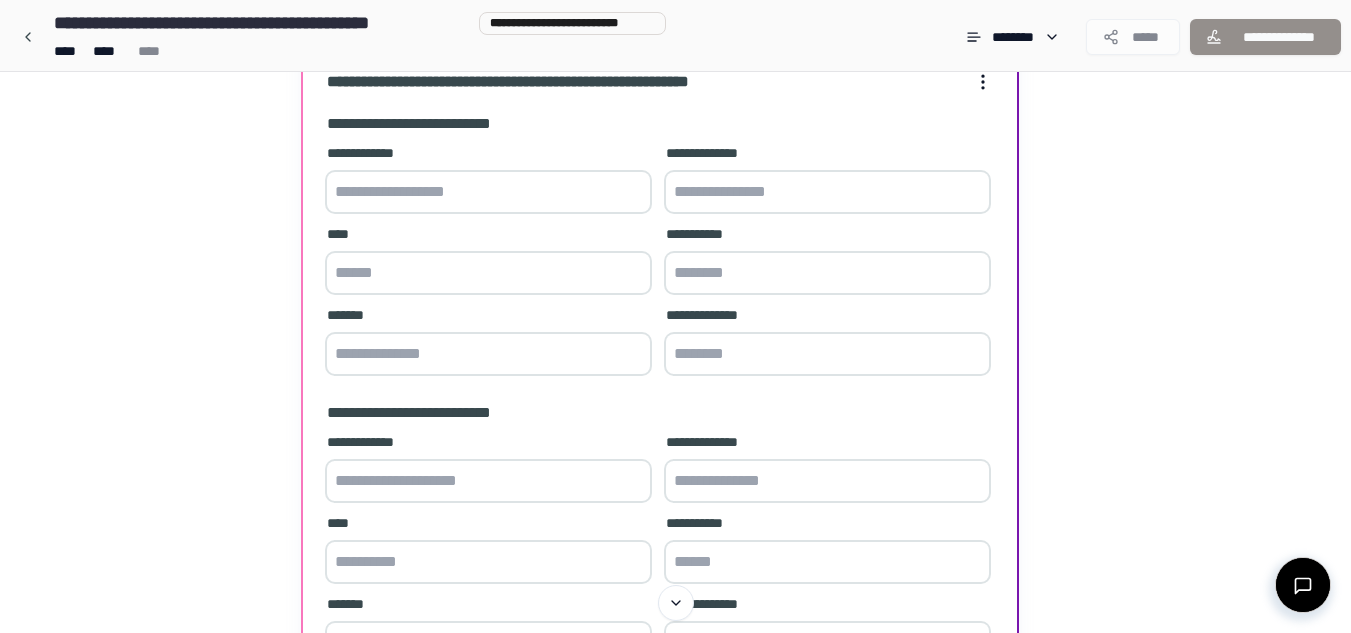 click at bounding box center (488, 192) 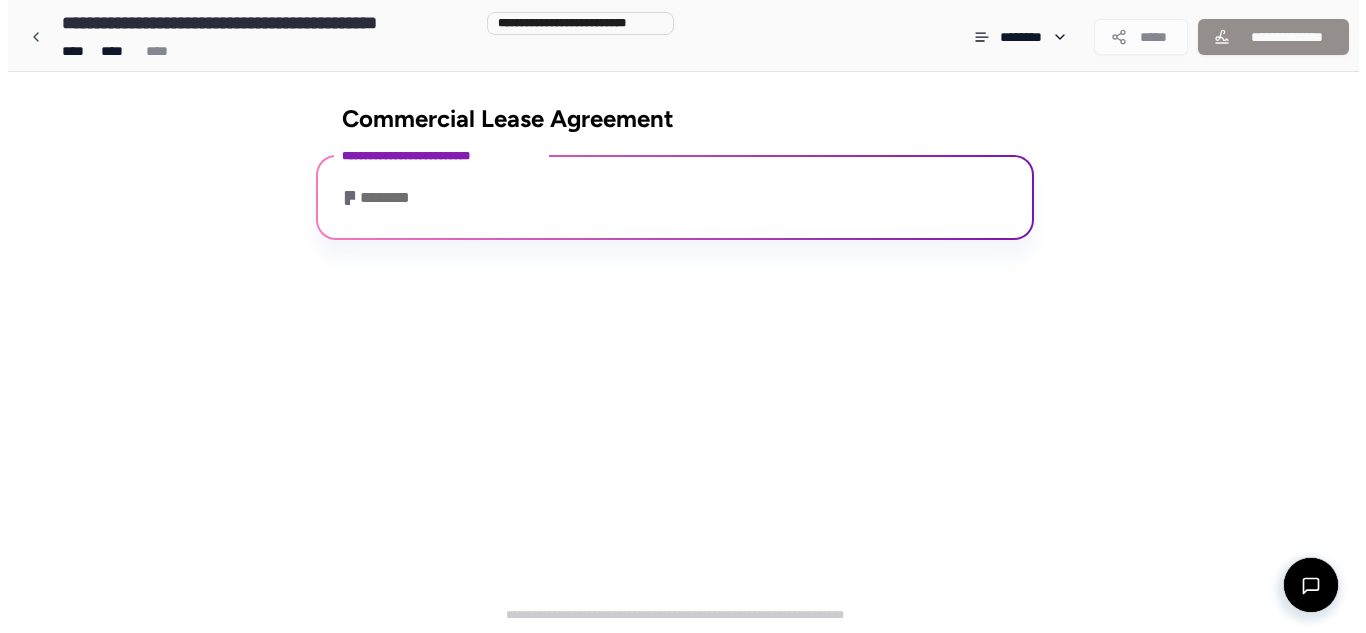 scroll, scrollTop: 0, scrollLeft: 0, axis: both 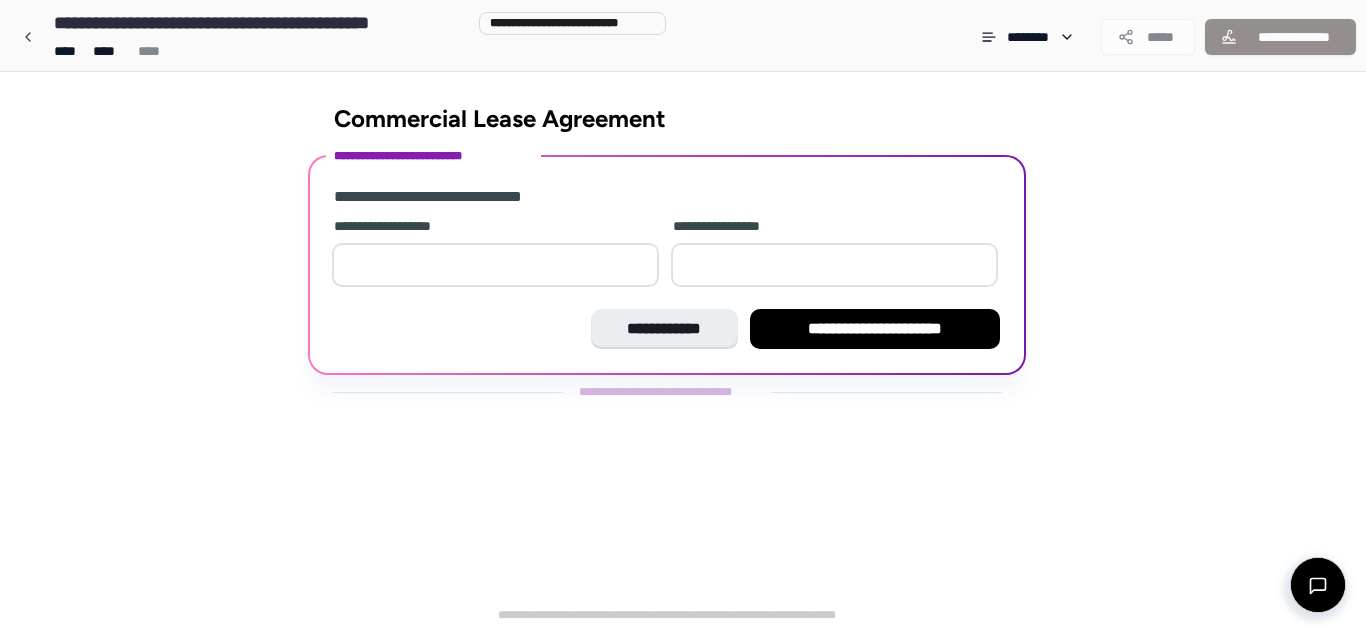 click at bounding box center [495, 265] 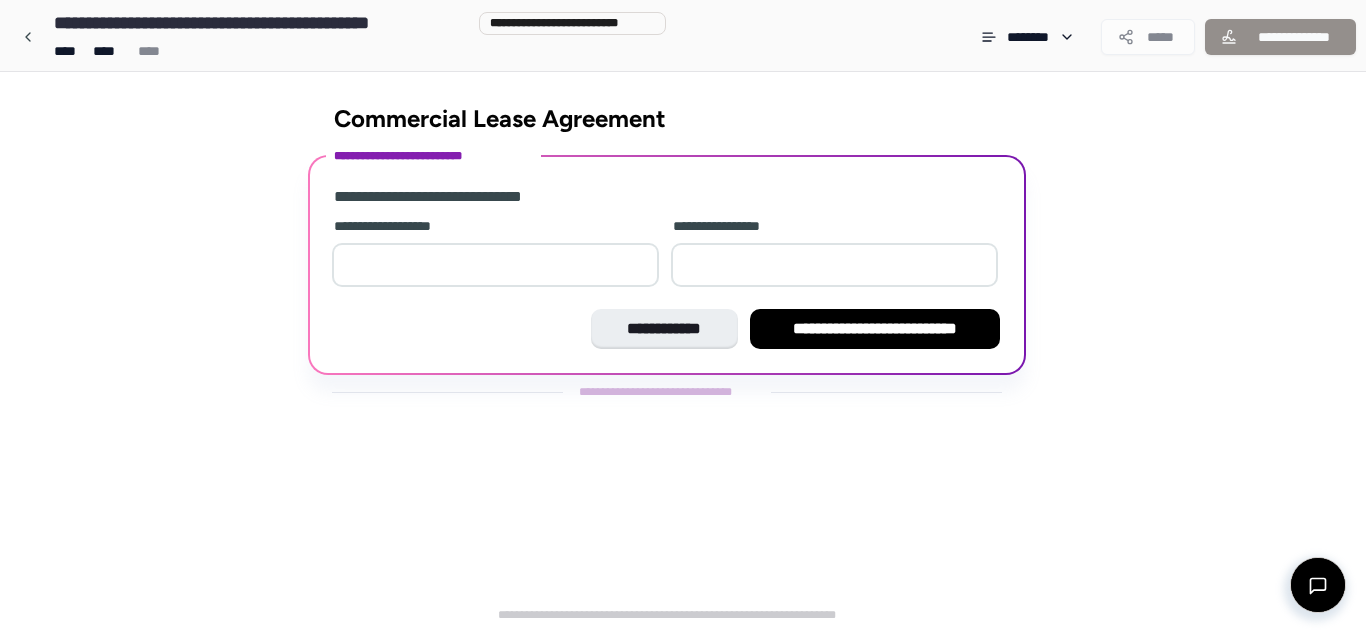 type on "*" 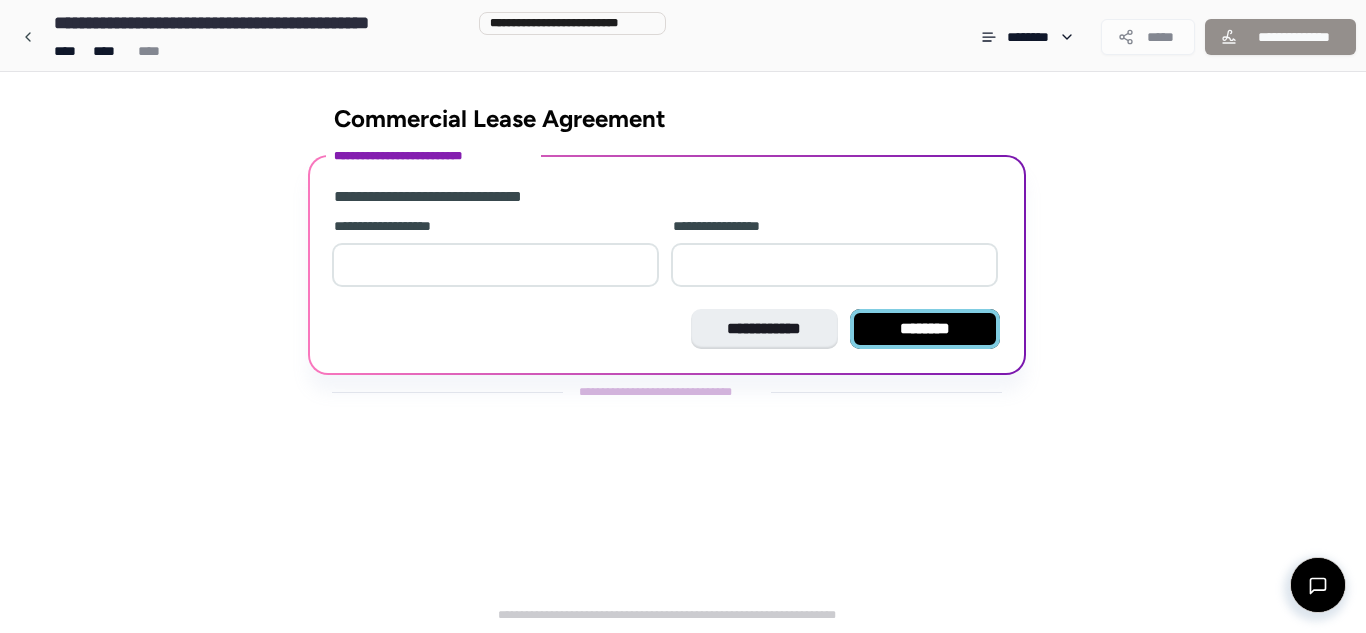 type on "*" 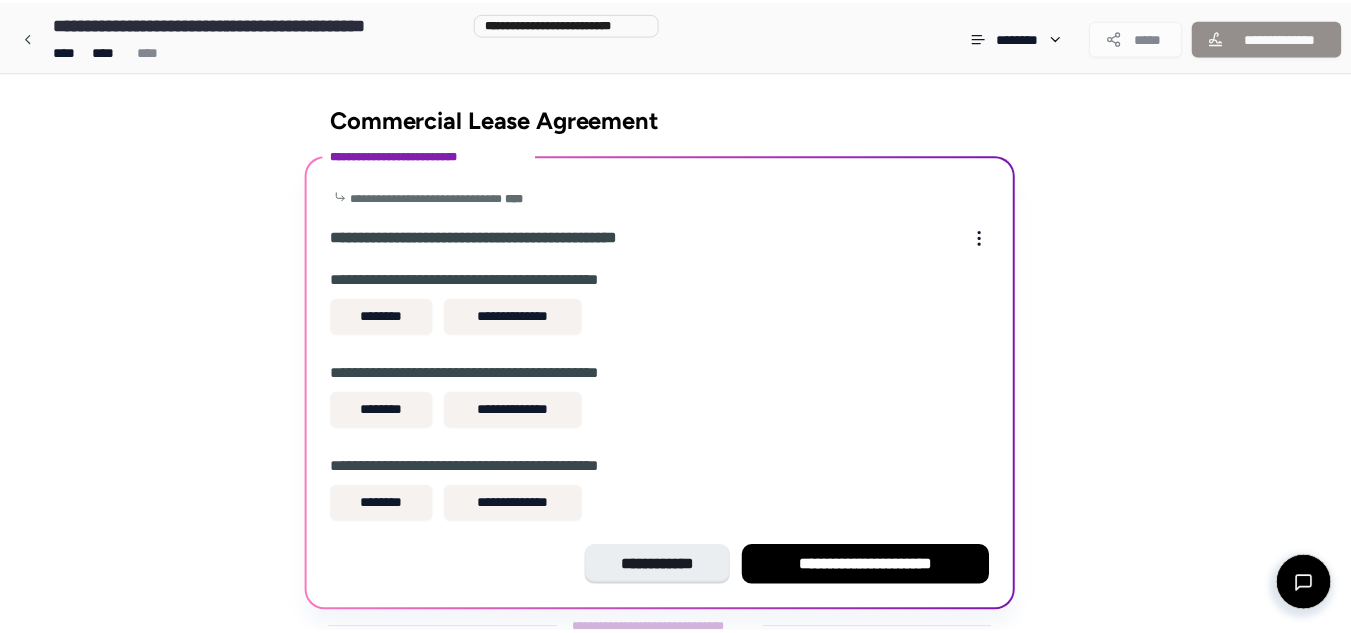 scroll, scrollTop: 58, scrollLeft: 0, axis: vertical 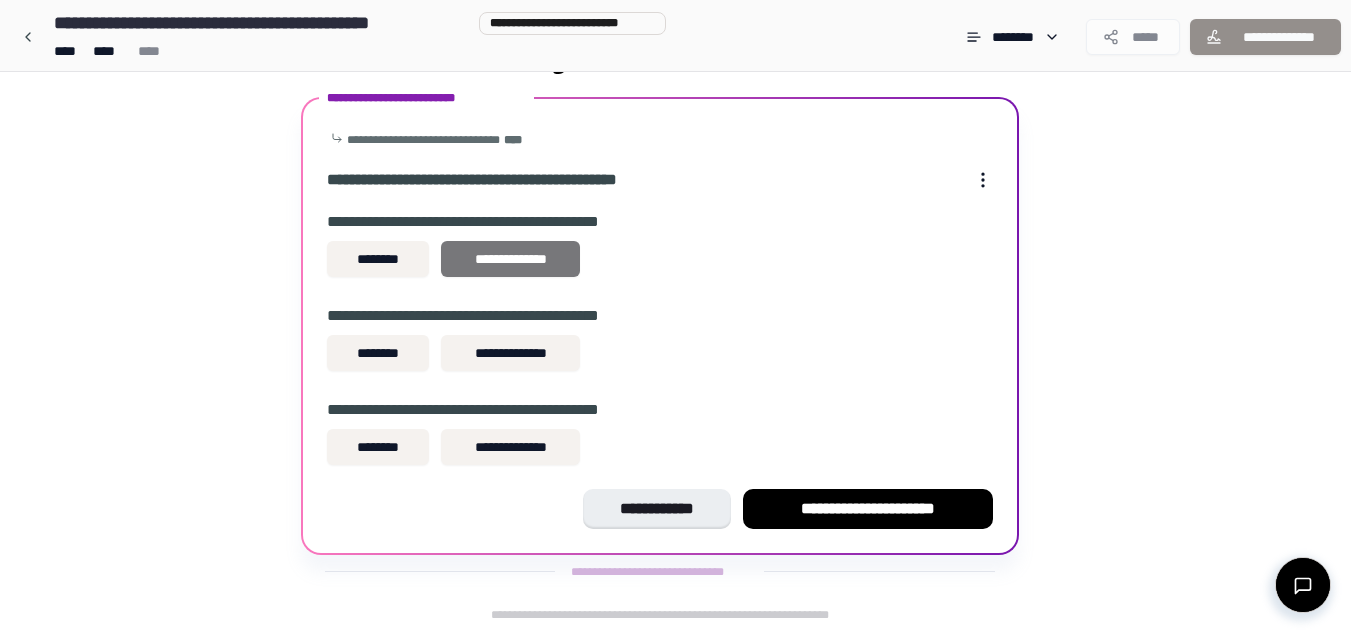 click on "**********" at bounding box center [510, 259] 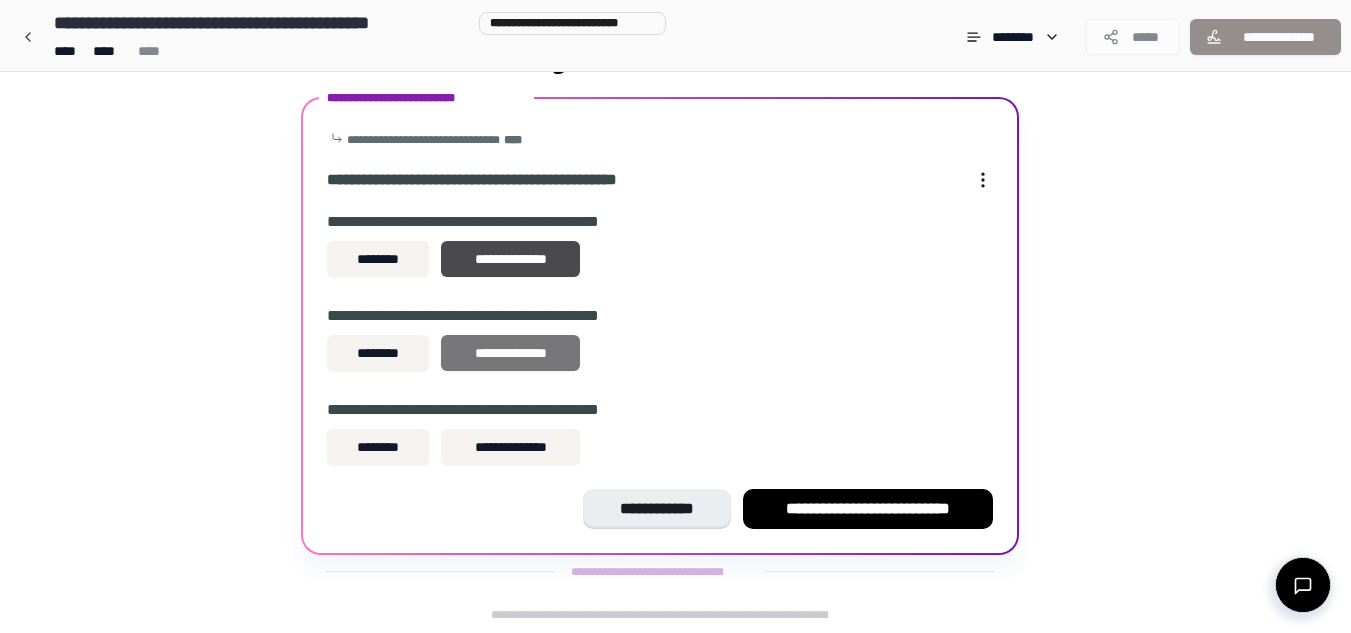 click on "**********" at bounding box center [510, 353] 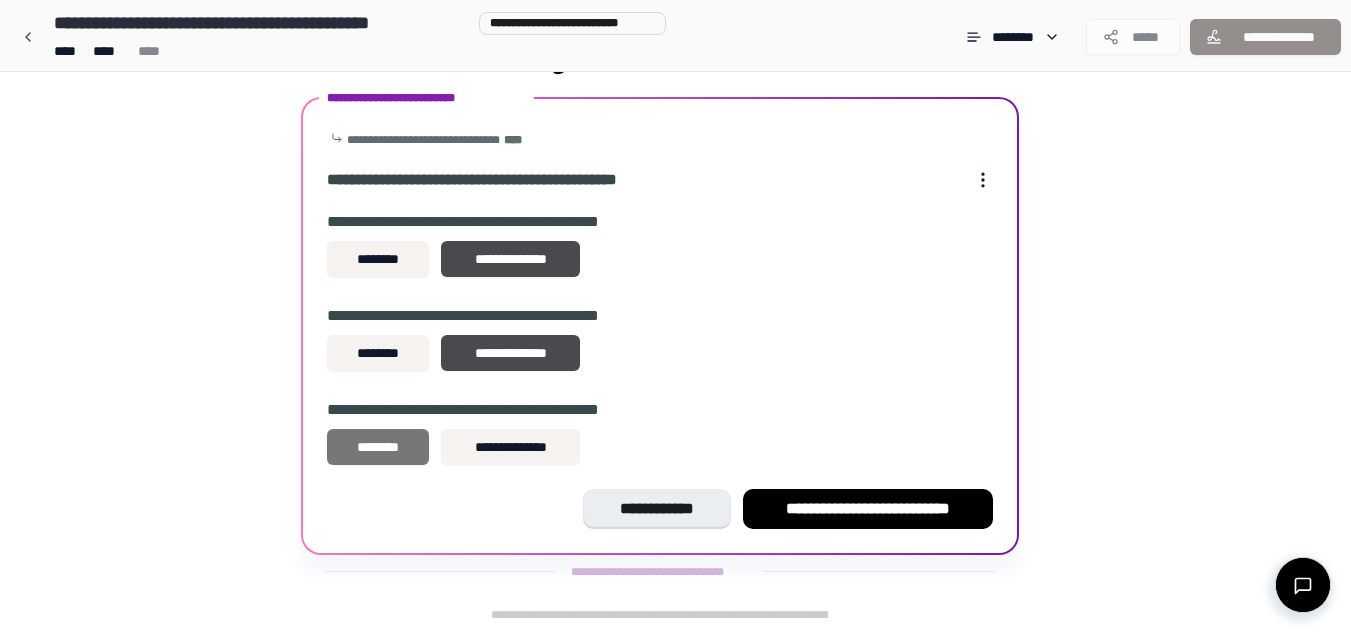 click on "********" at bounding box center (378, 447) 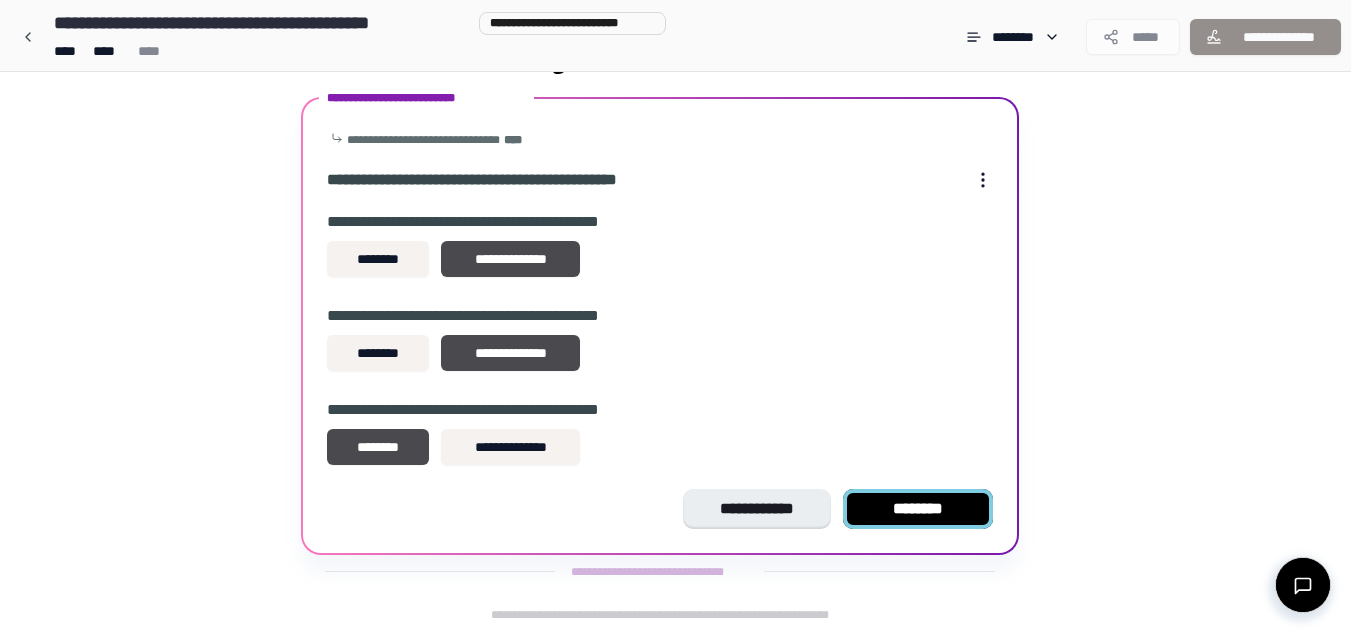 click on "********" at bounding box center [918, 509] 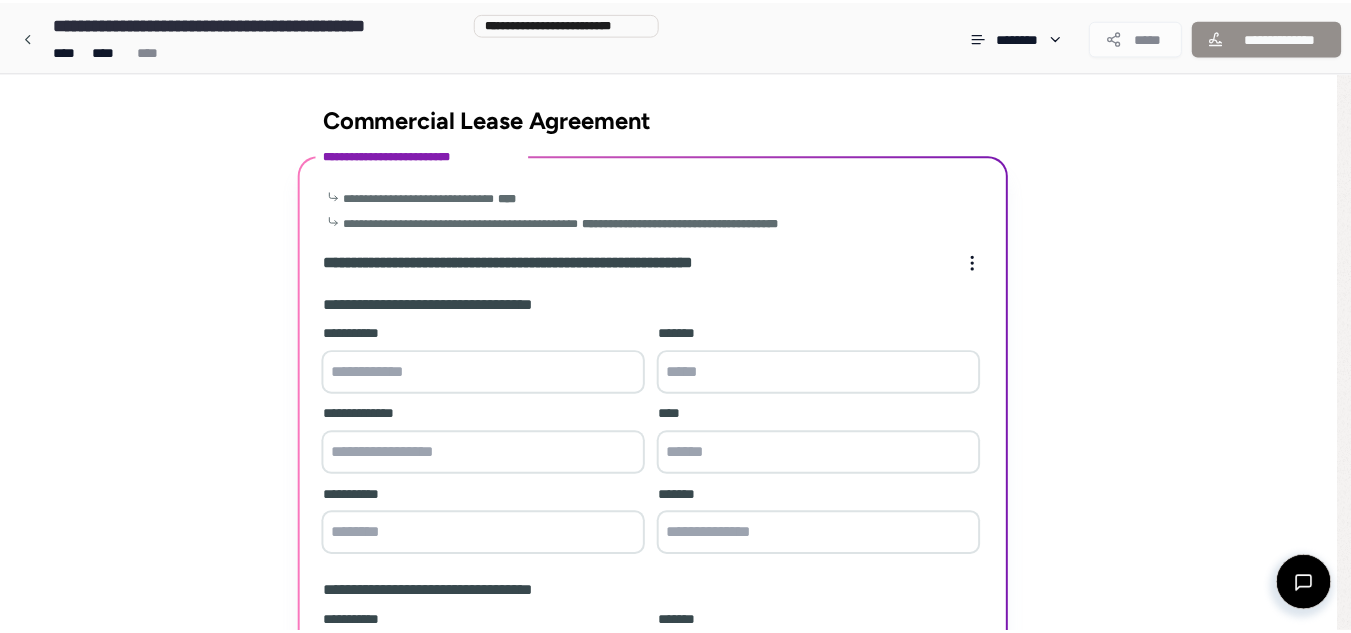 scroll, scrollTop: 668, scrollLeft: 0, axis: vertical 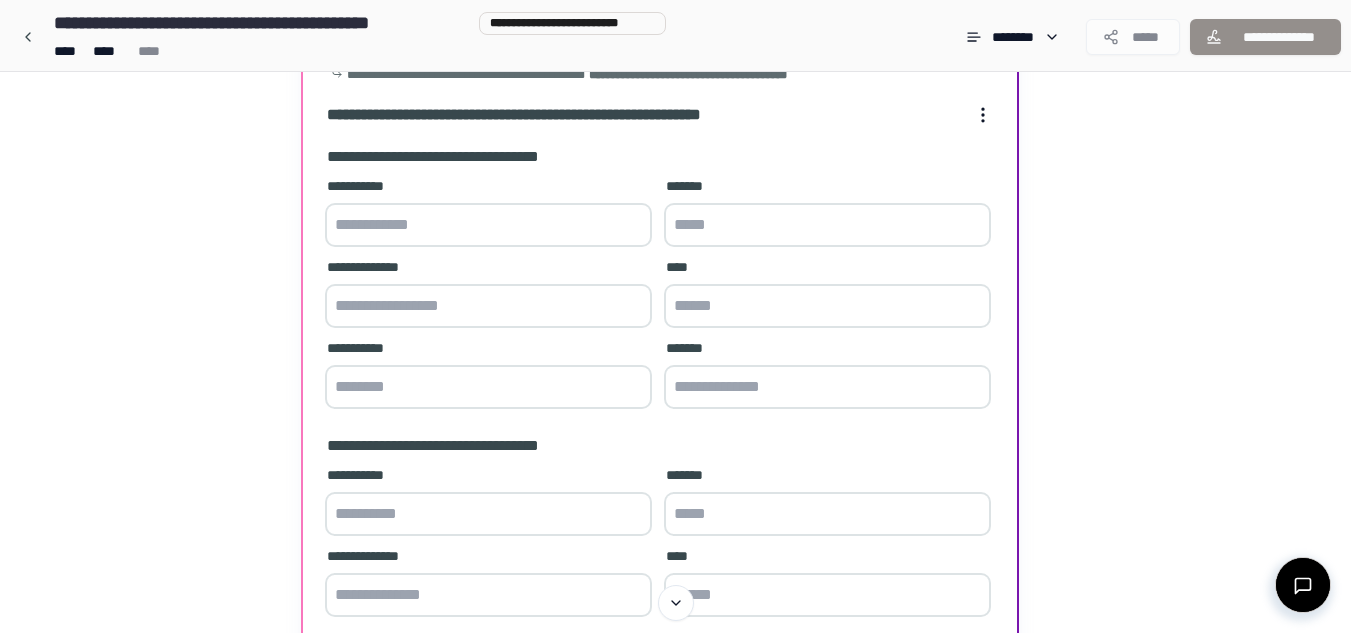 click at bounding box center [488, 225] 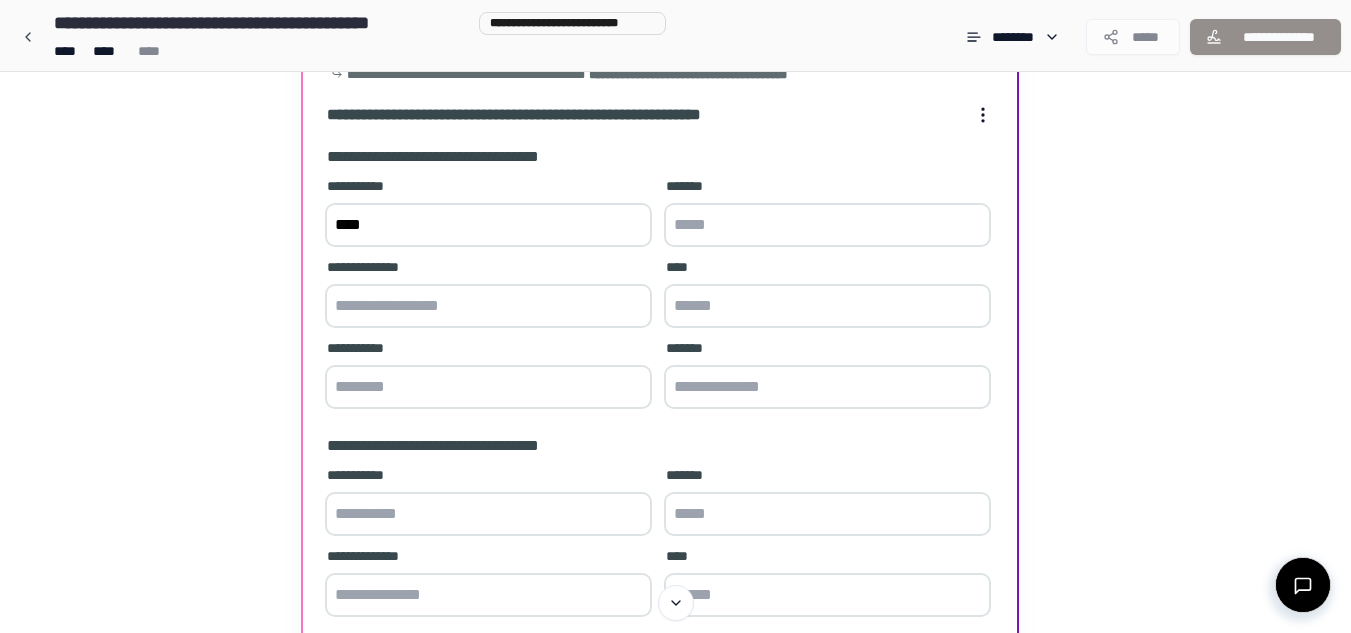 type on "****" 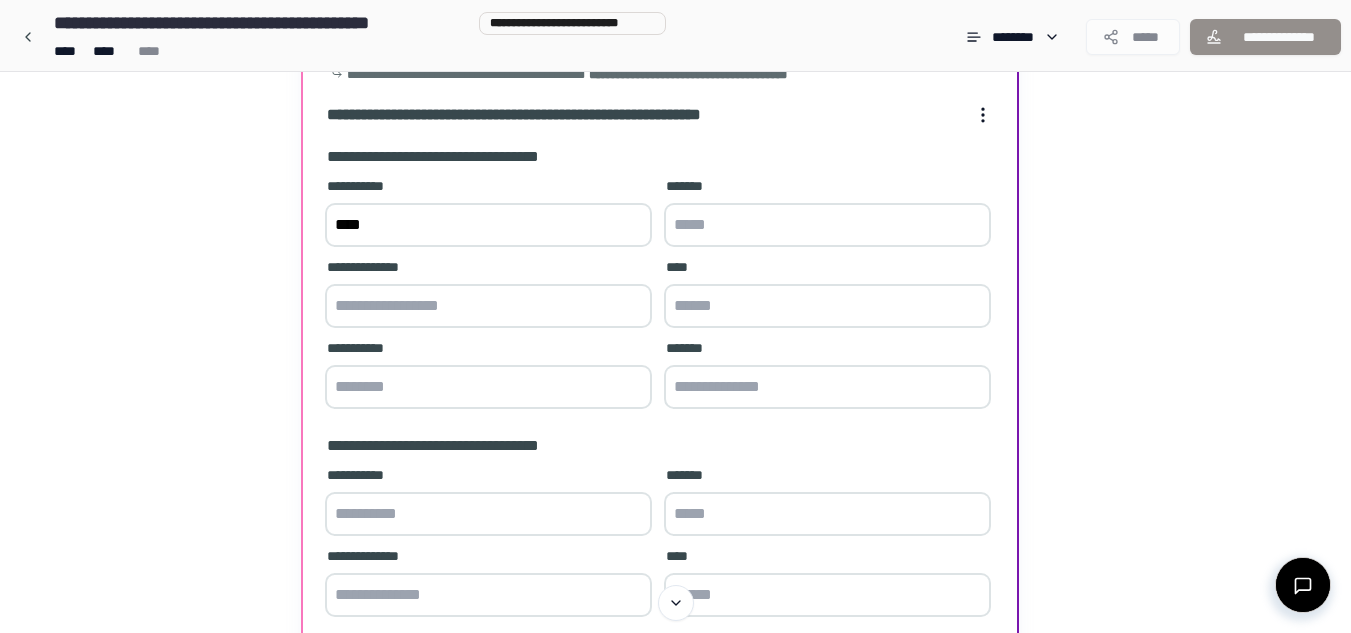 click at bounding box center (827, 225) 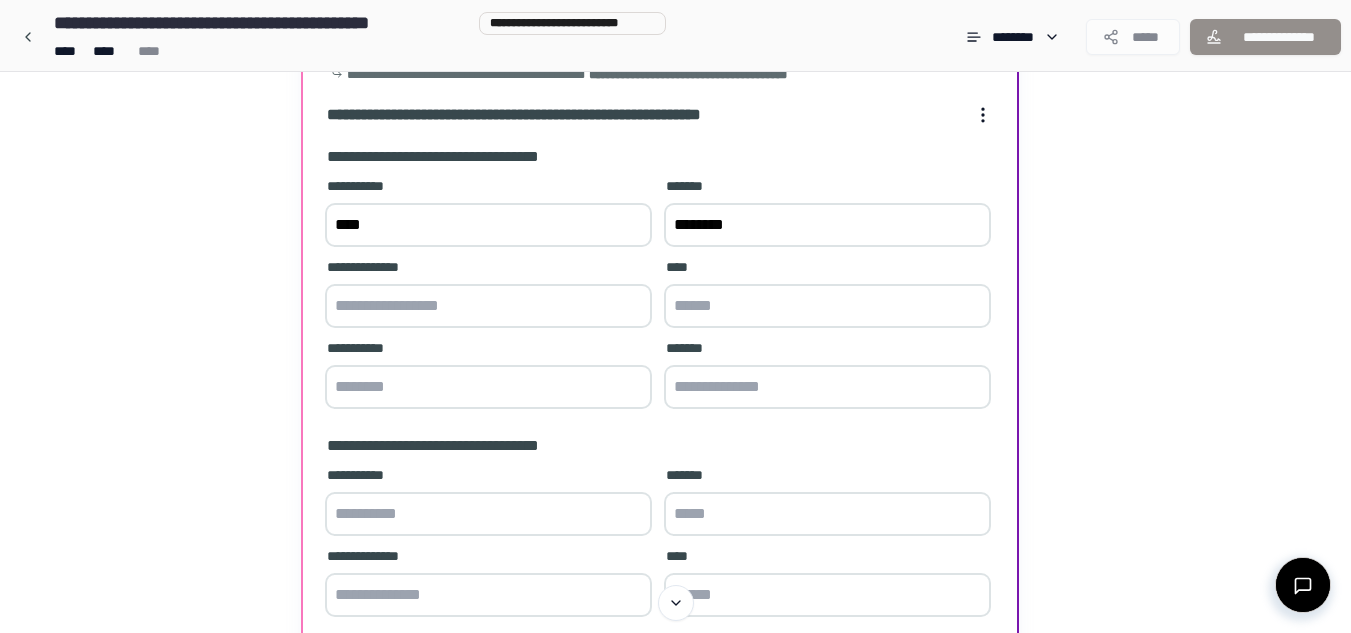 type on "********" 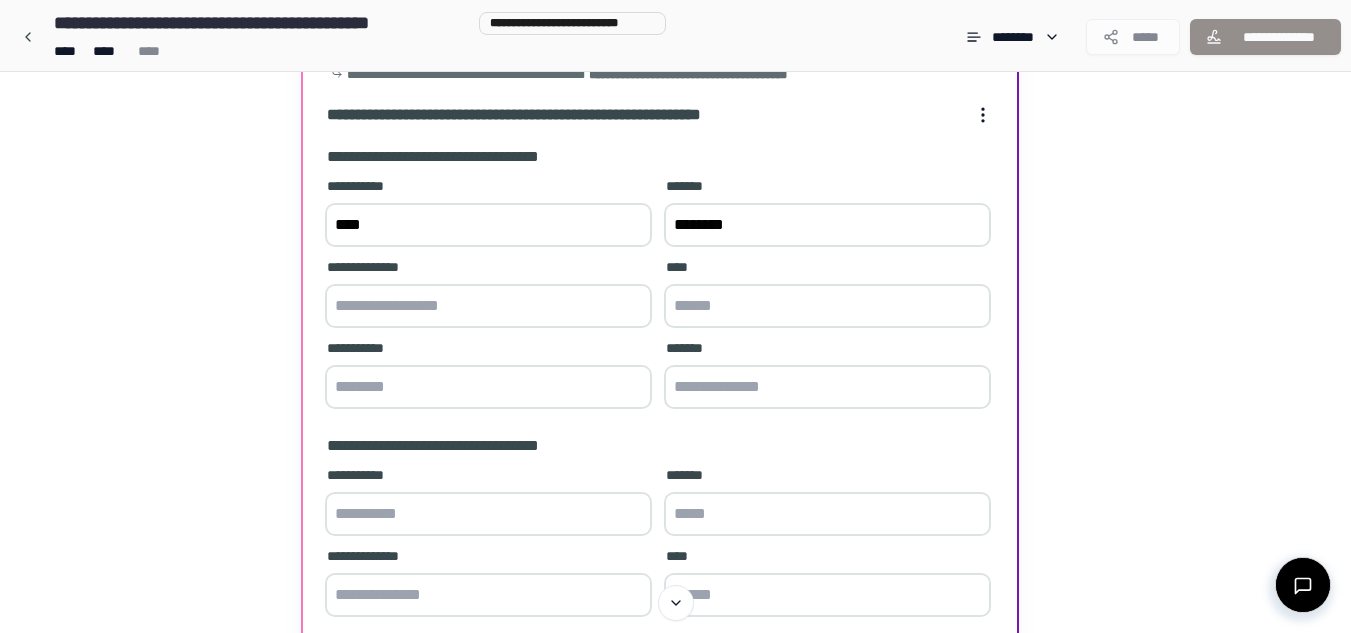 click at bounding box center (488, 306) 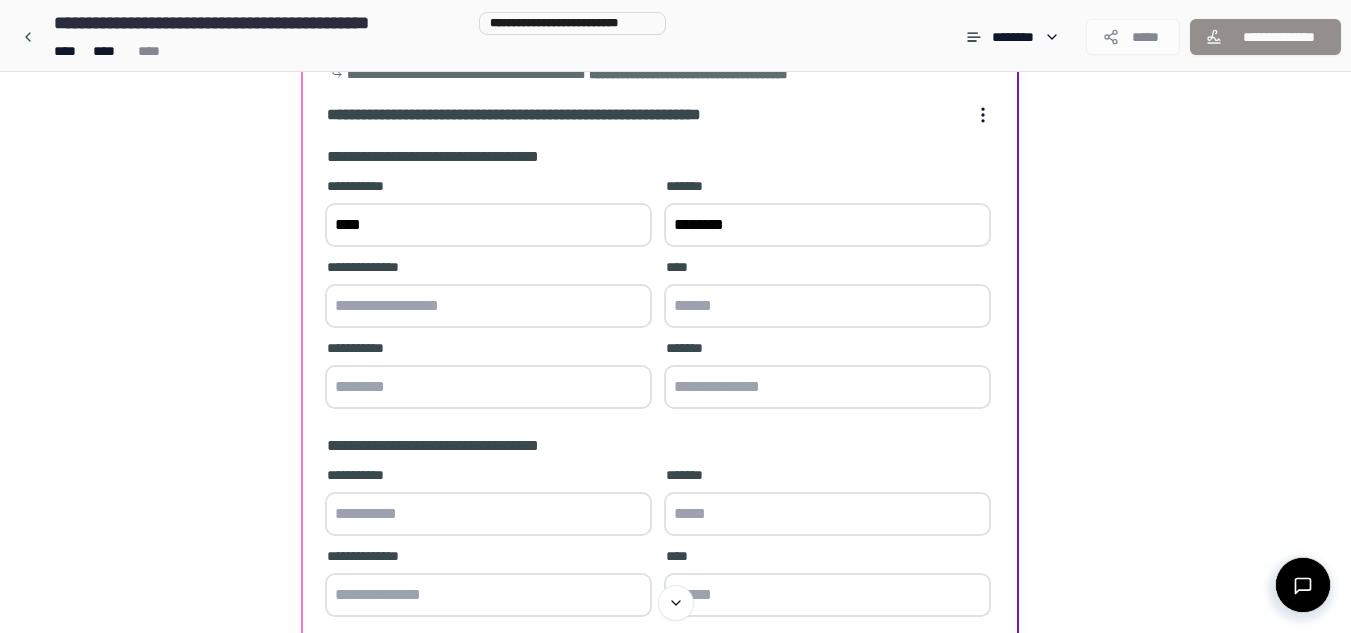 click at bounding box center (827, 306) 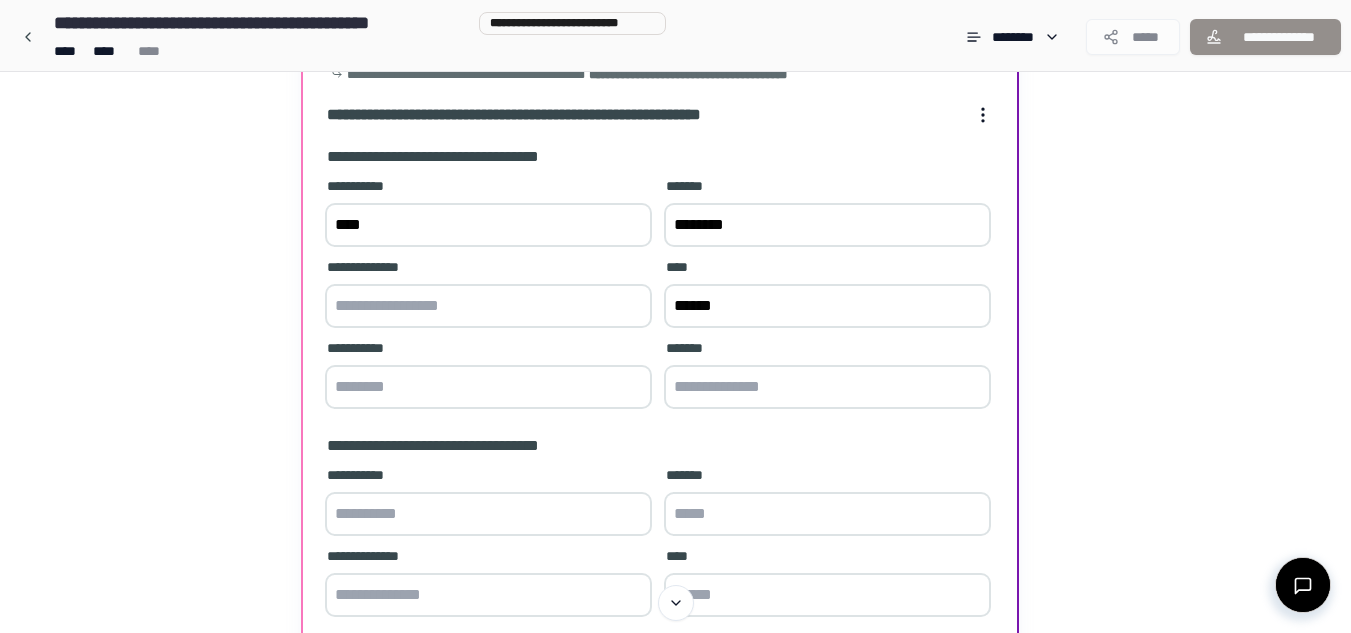 type on "******" 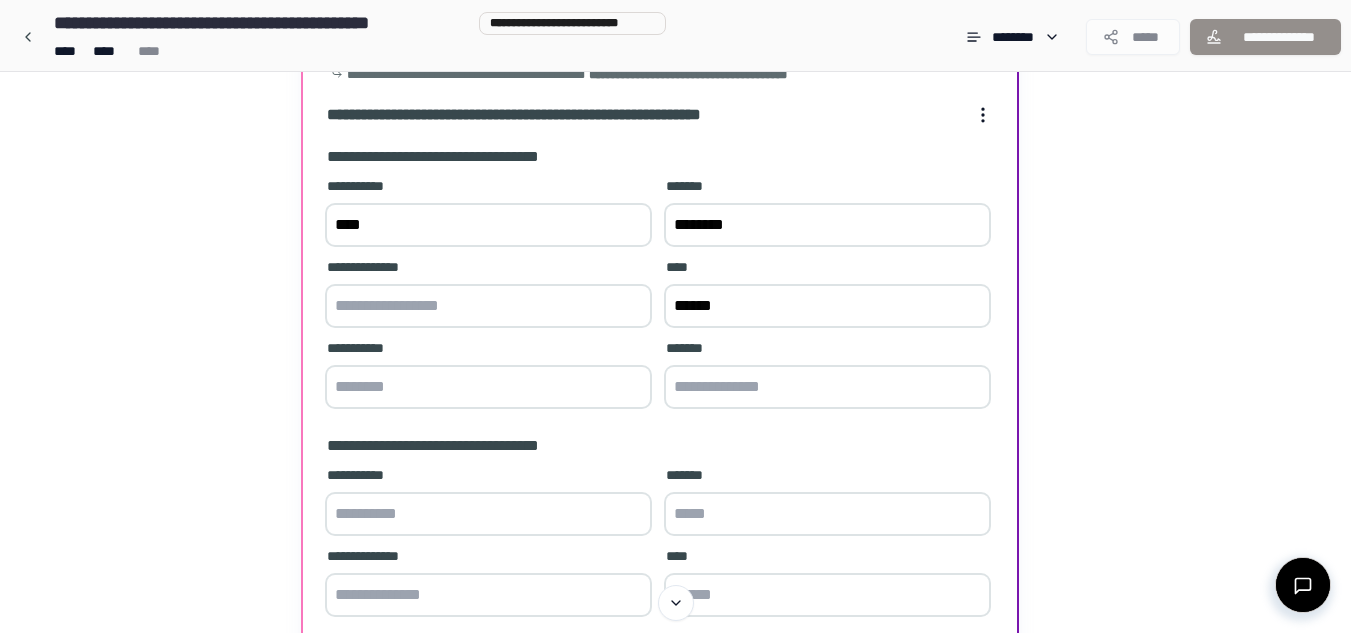 click at bounding box center (827, 387) 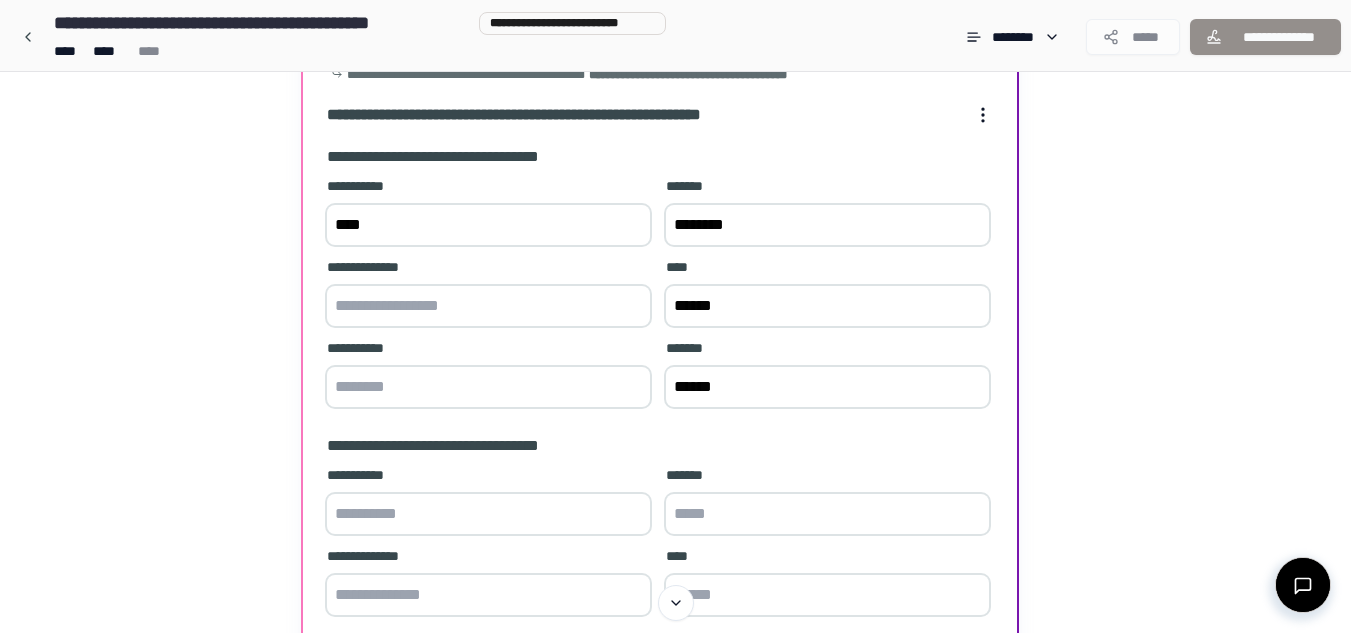 type on "*****" 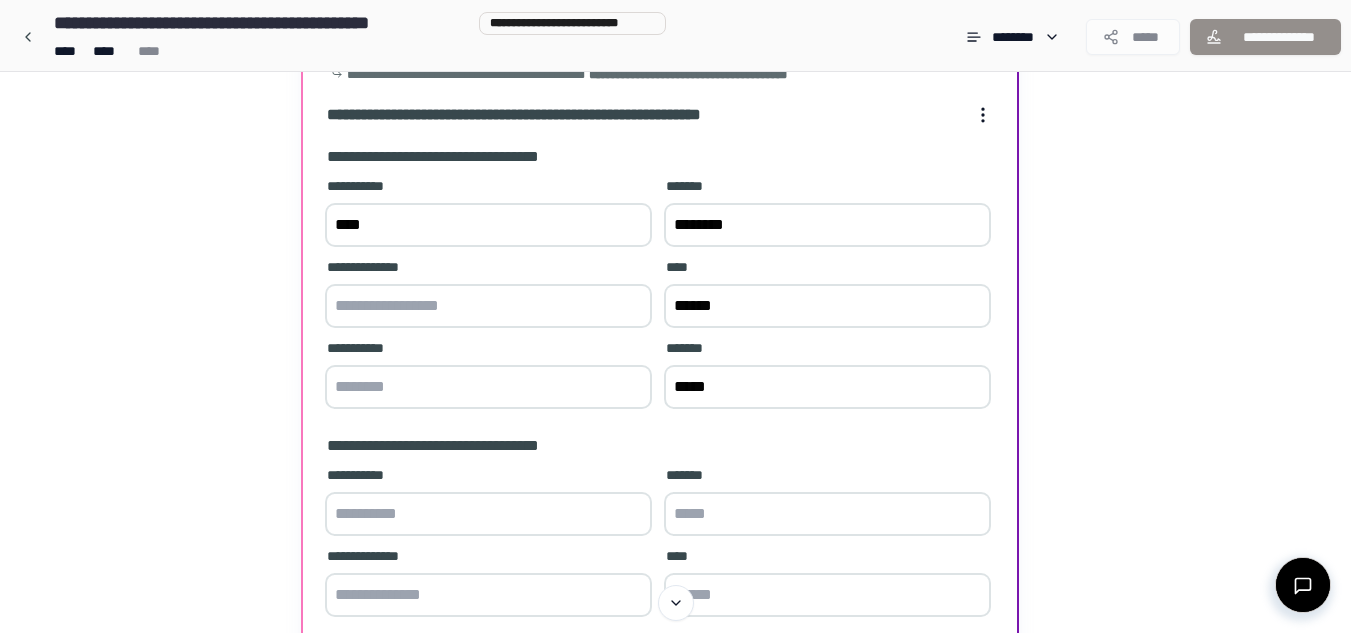 click at bounding box center [488, 306] 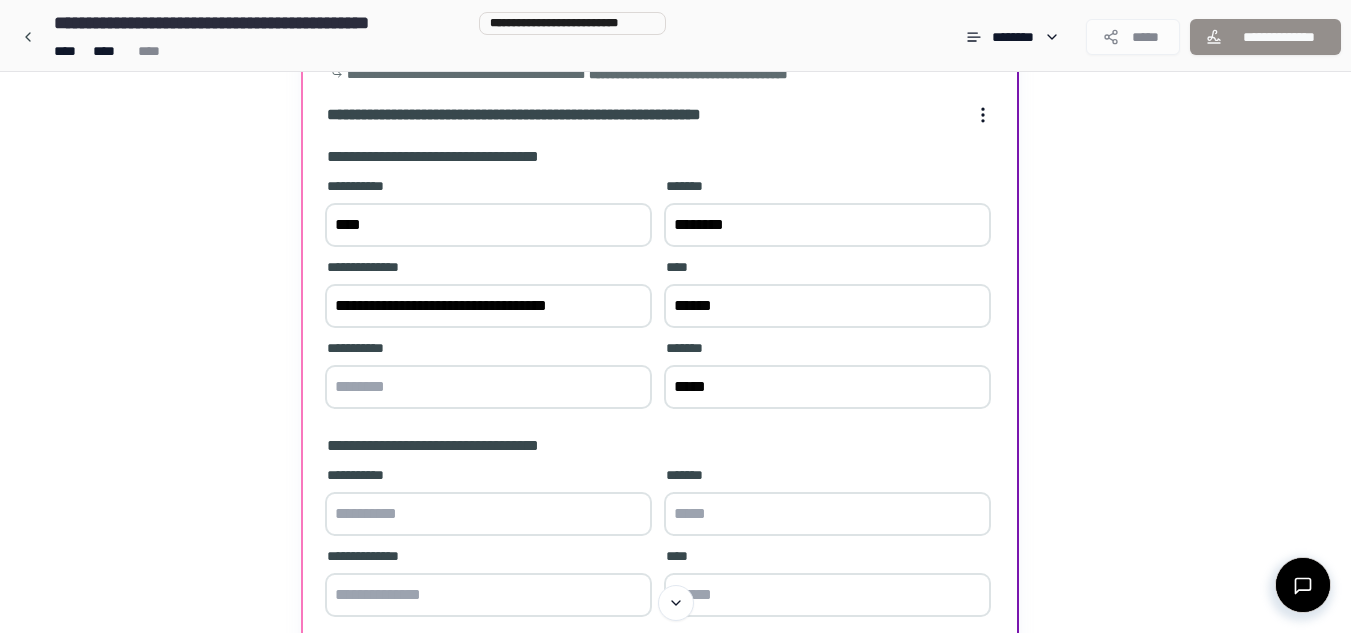 drag, startPoint x: 587, startPoint y: 302, endPoint x: 326, endPoint y: 304, distance: 261.00766 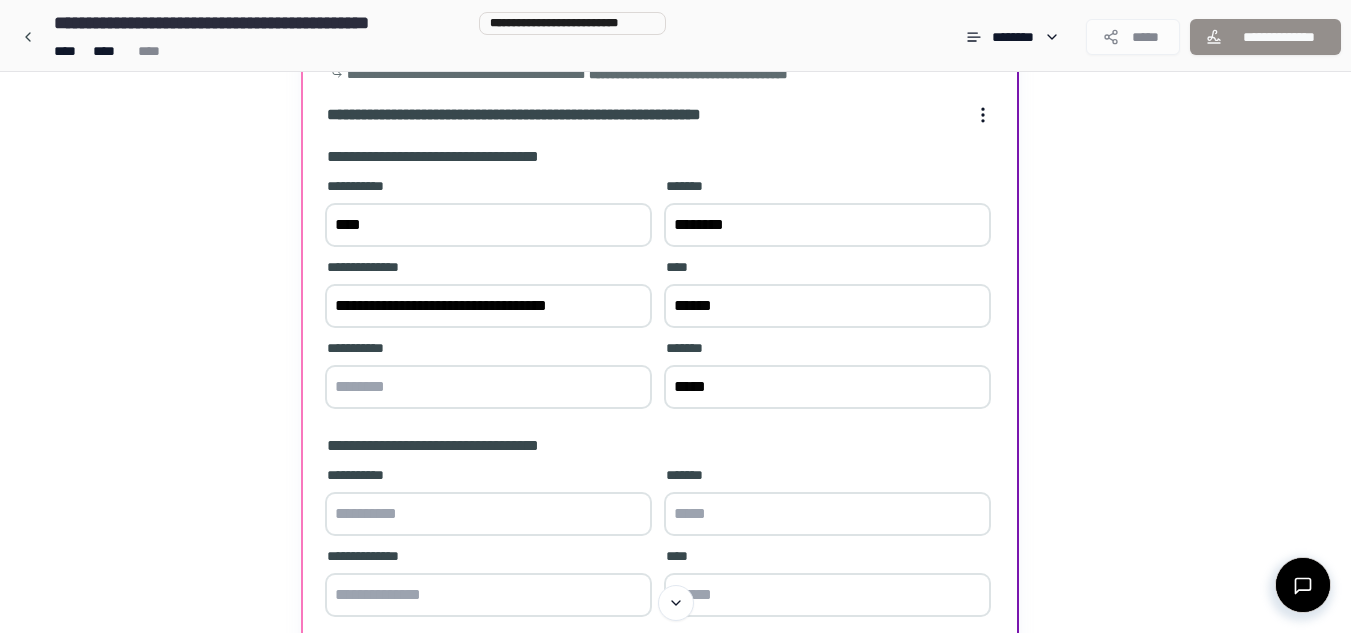 click at bounding box center [488, 595] 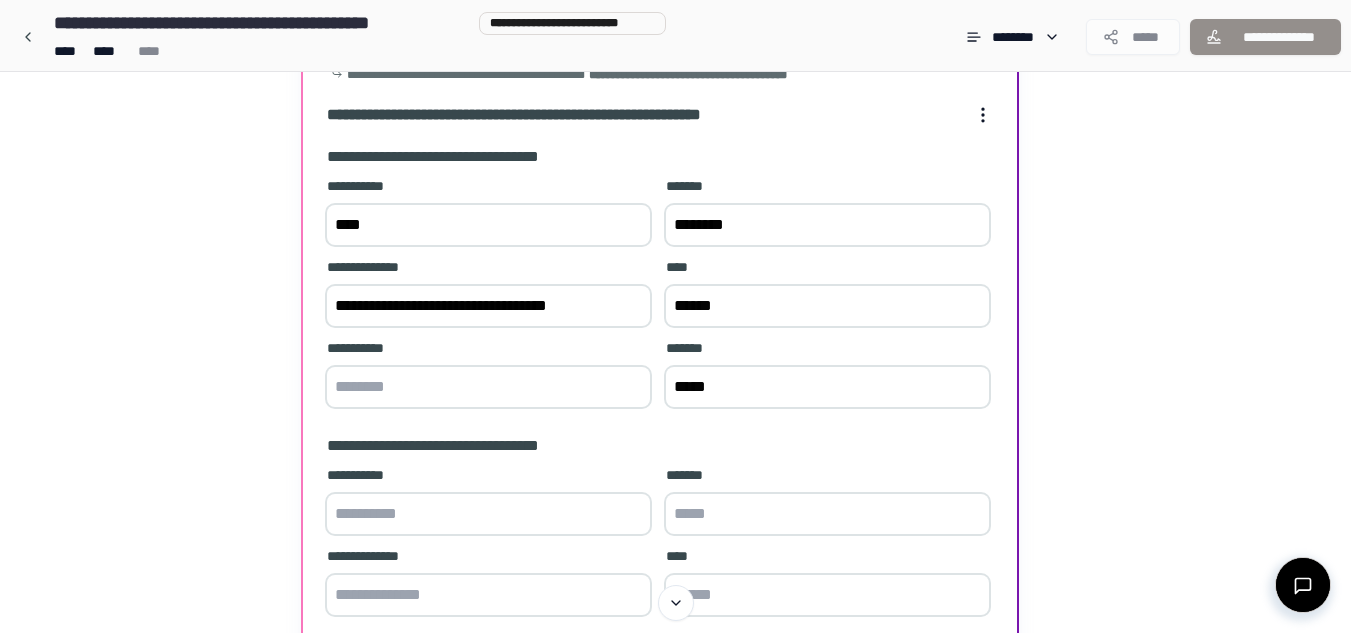 paste on "**********" 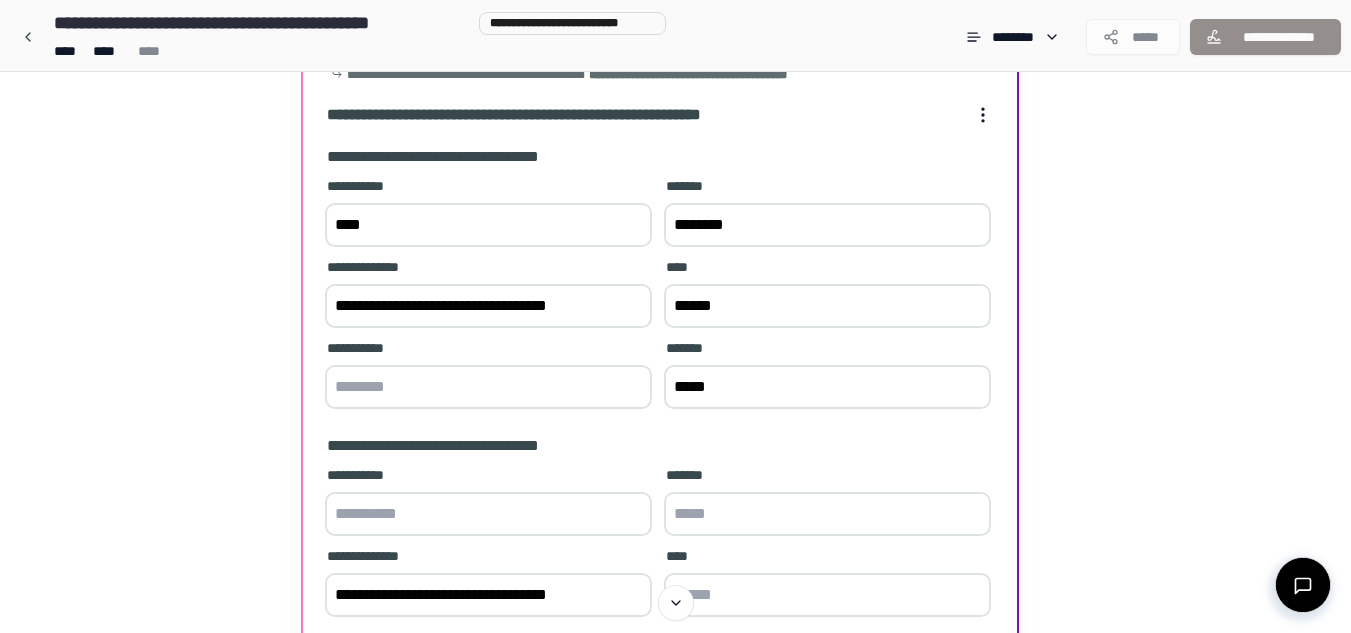 type on "**********" 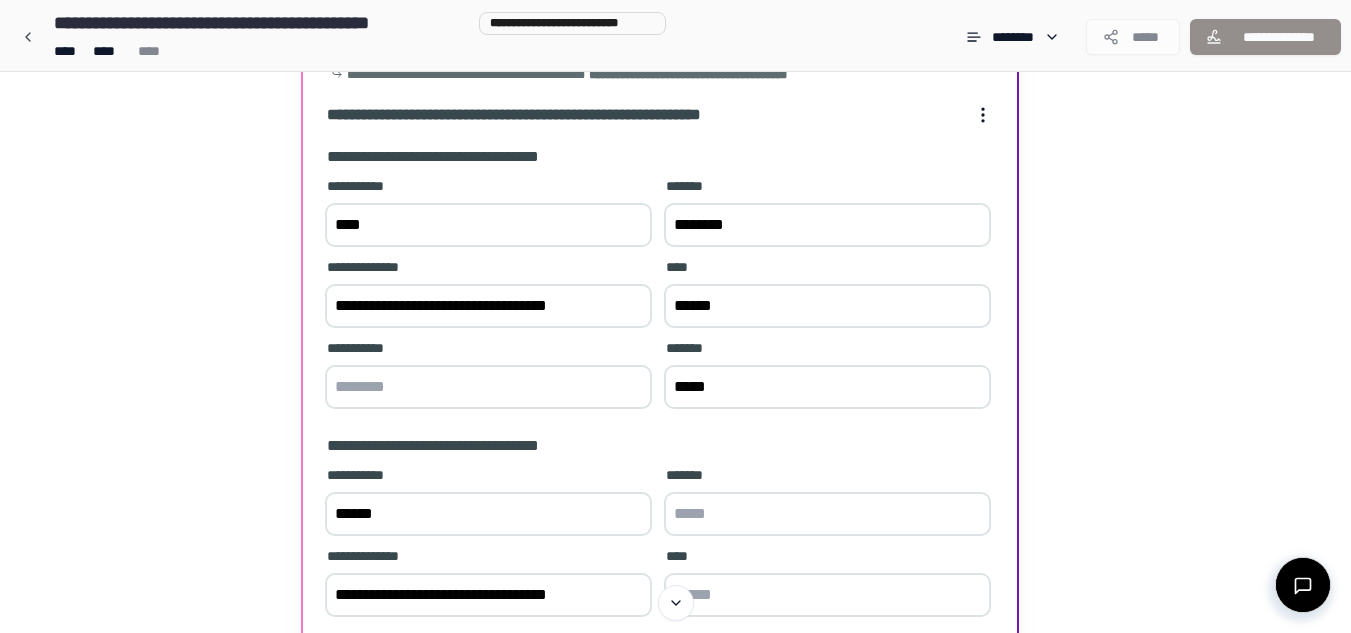type on "******" 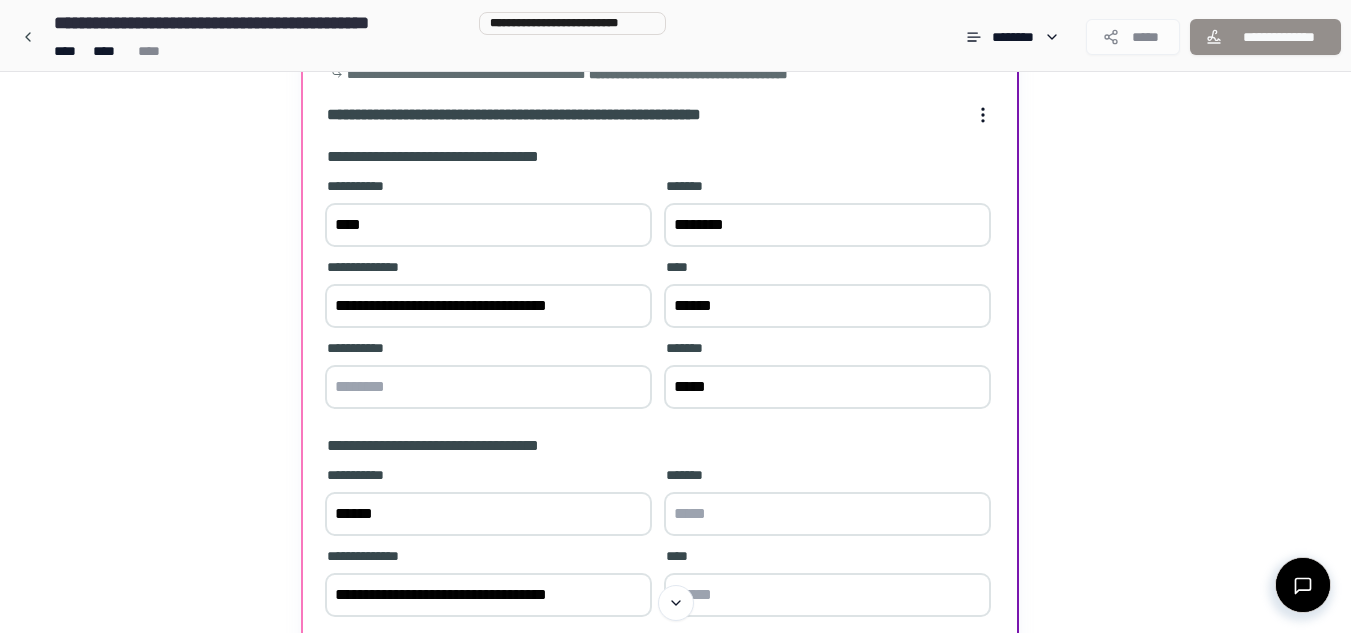 click at bounding box center [827, 514] 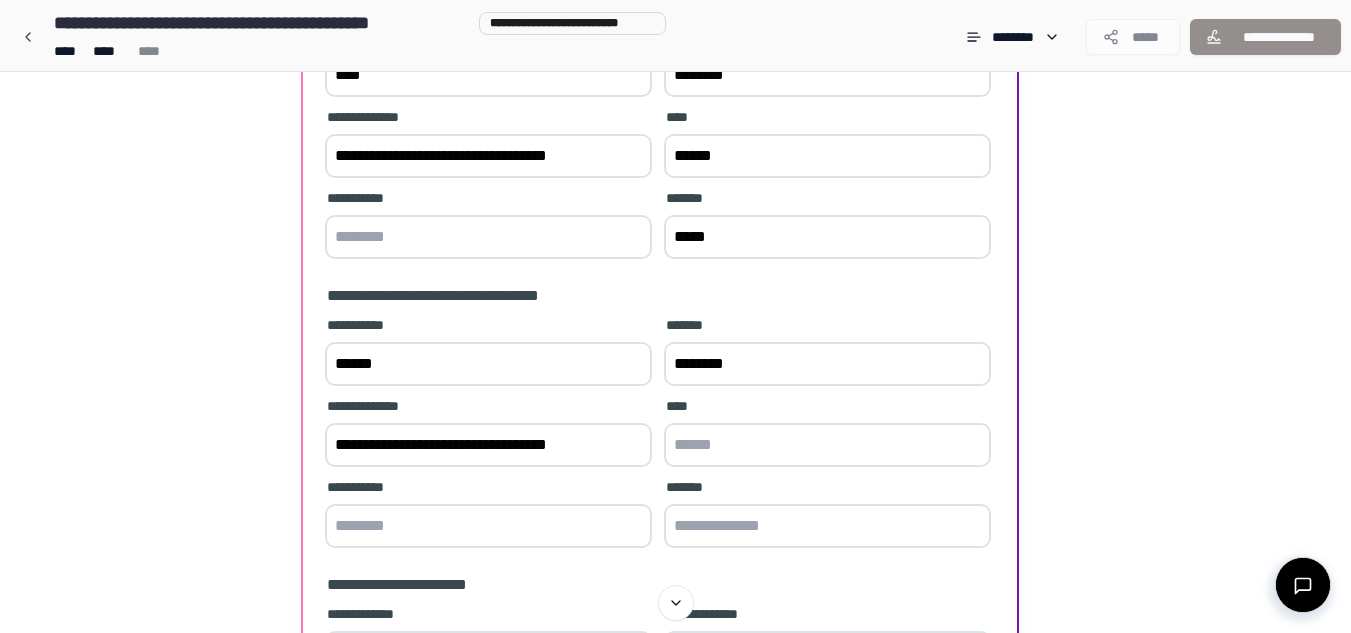 scroll, scrollTop: 329, scrollLeft: 0, axis: vertical 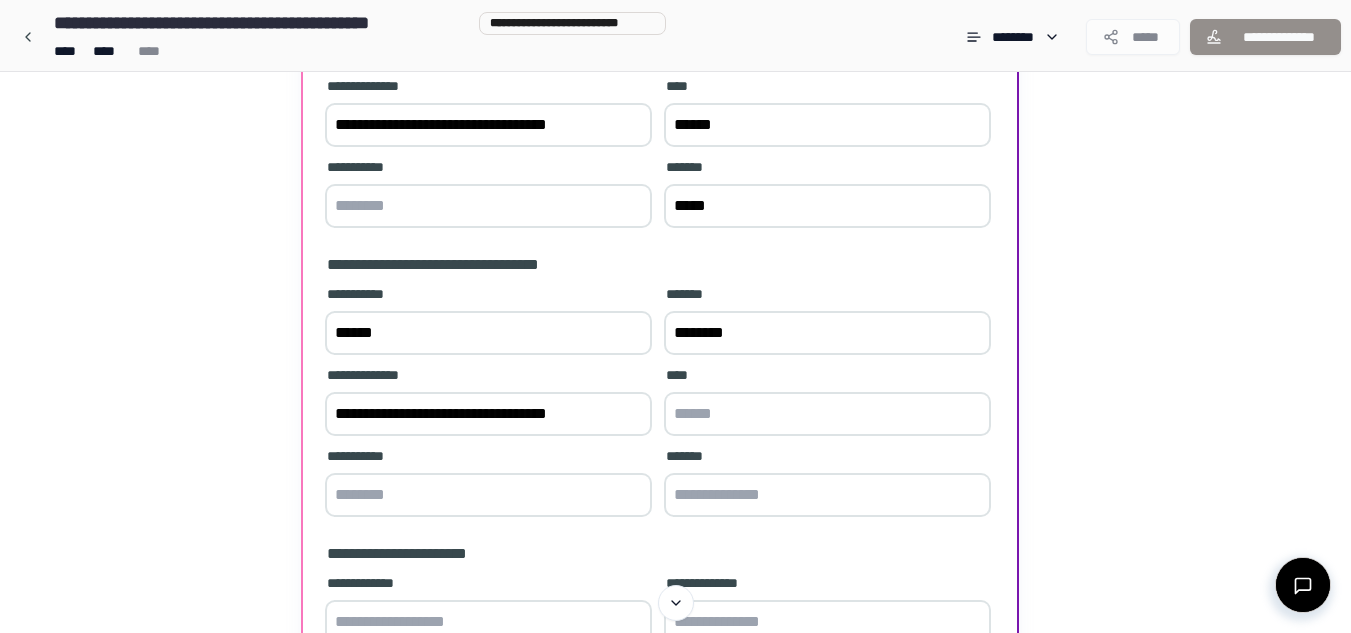 type on "********" 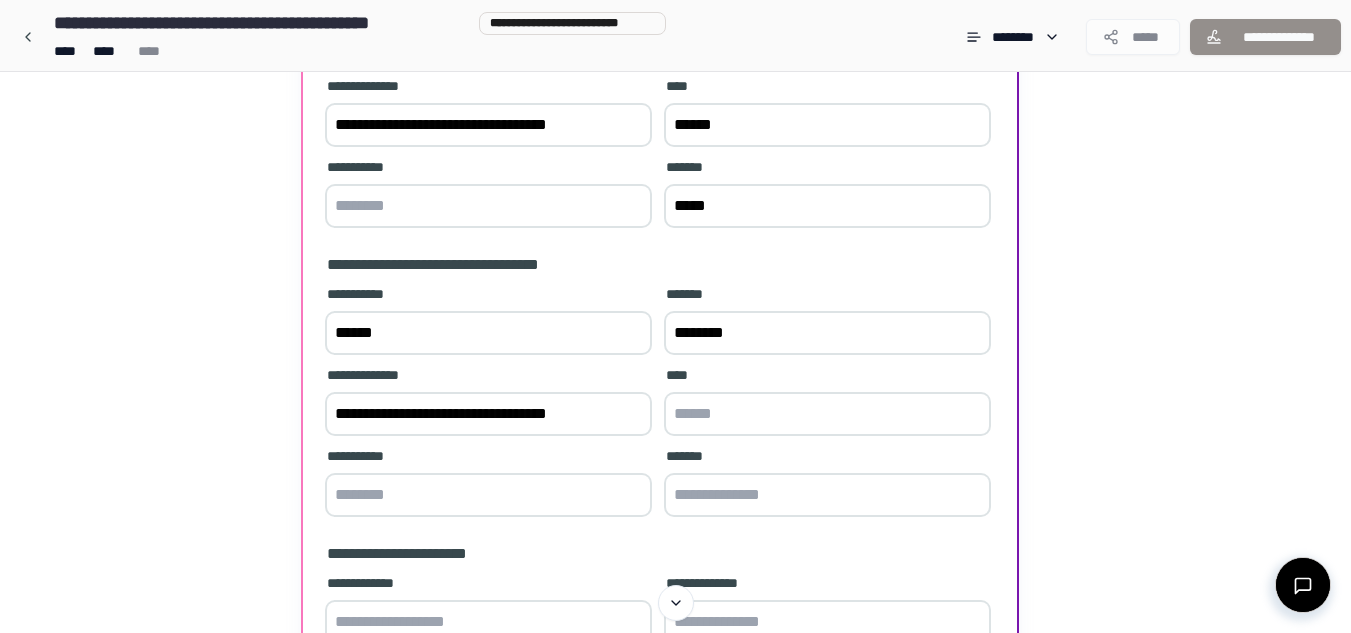 click at bounding box center [827, 414] 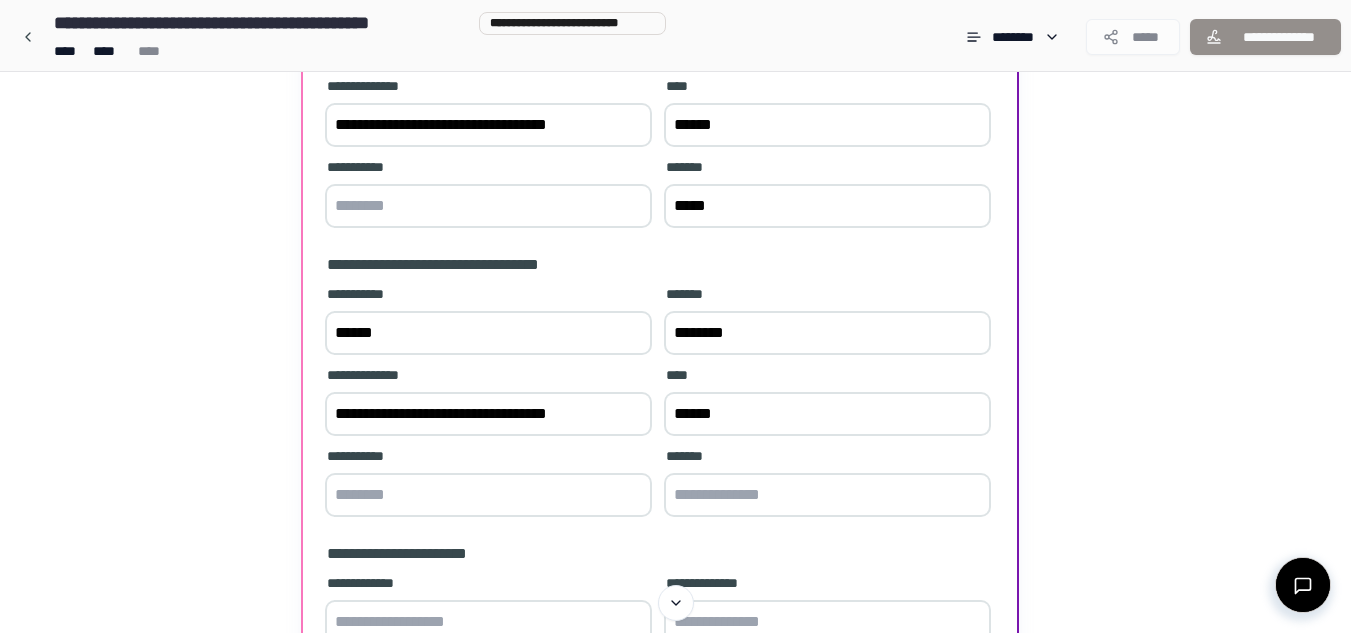 type on "******" 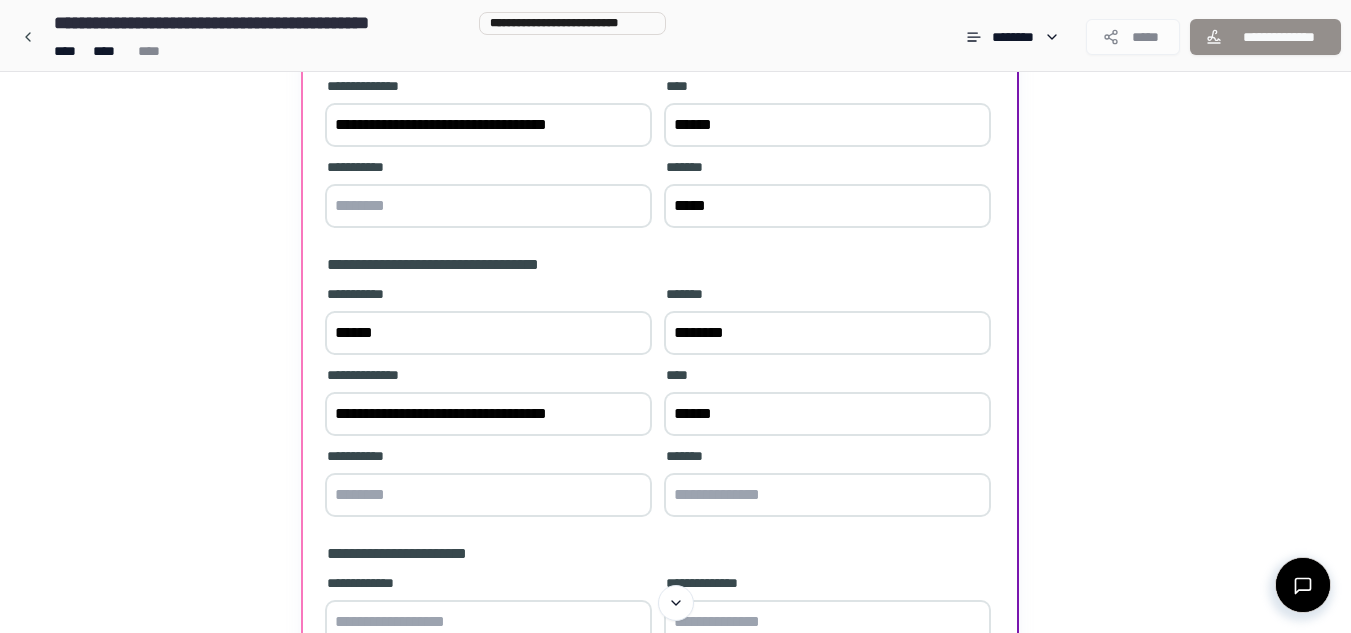 click at bounding box center [488, 495] 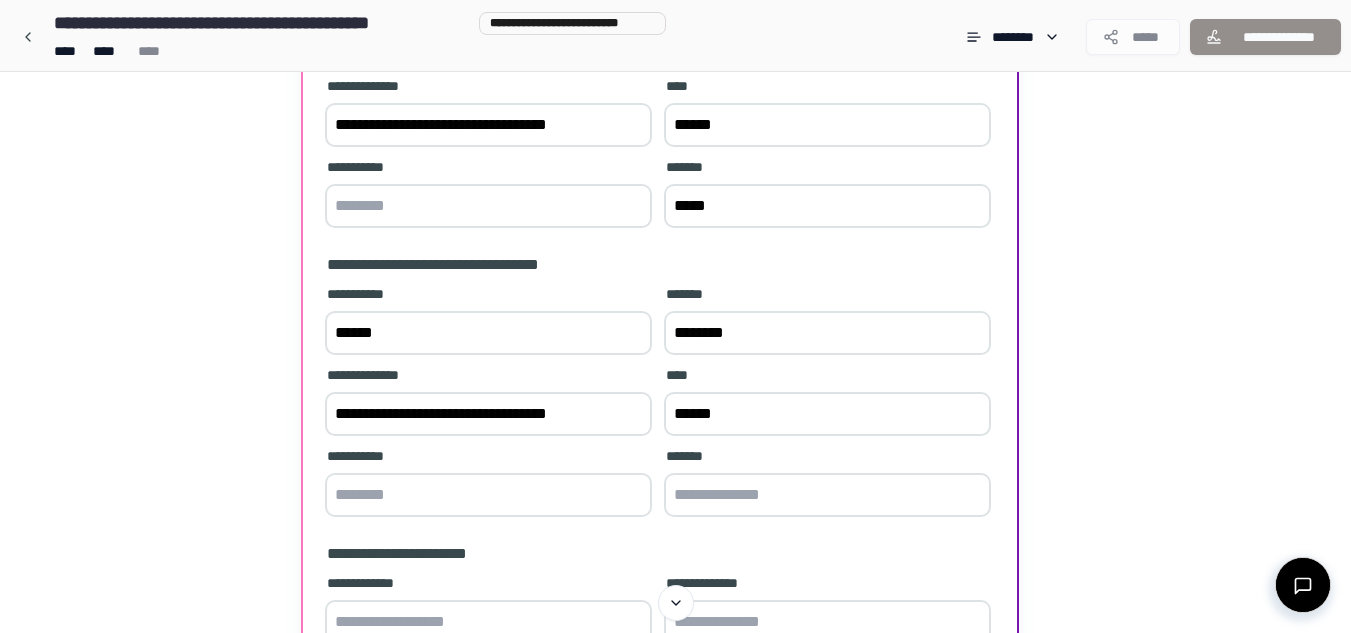 click at bounding box center (827, 495) 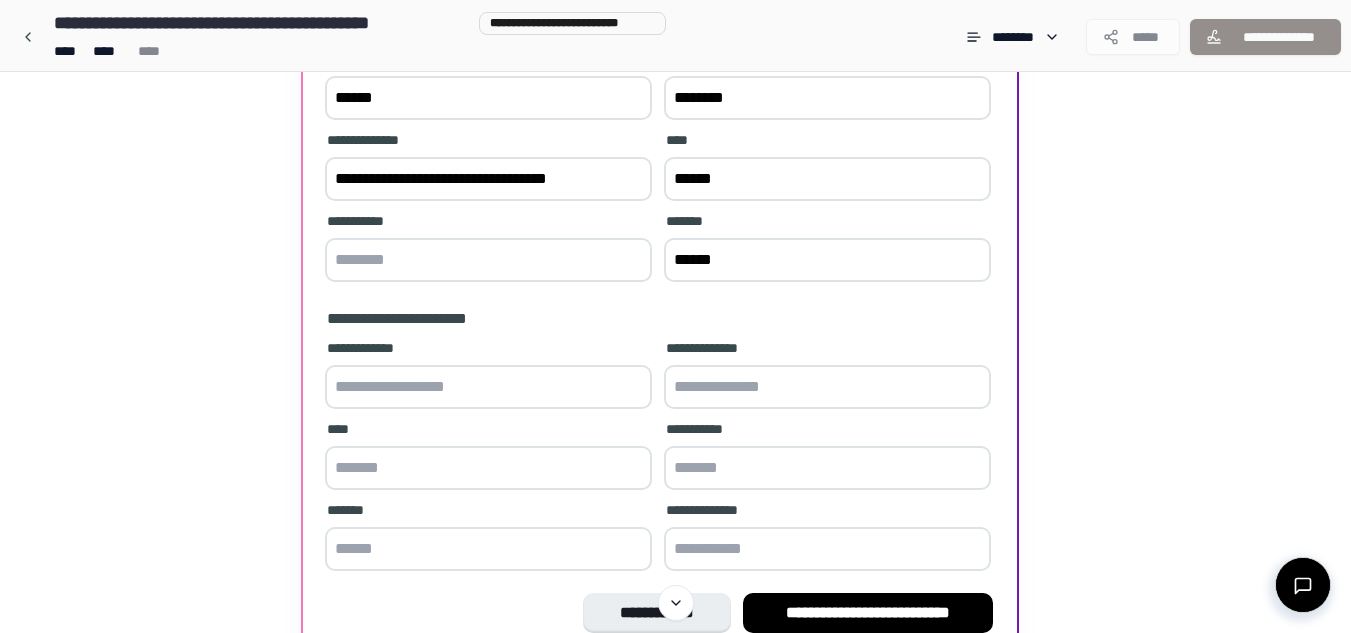 scroll, scrollTop: 572, scrollLeft: 0, axis: vertical 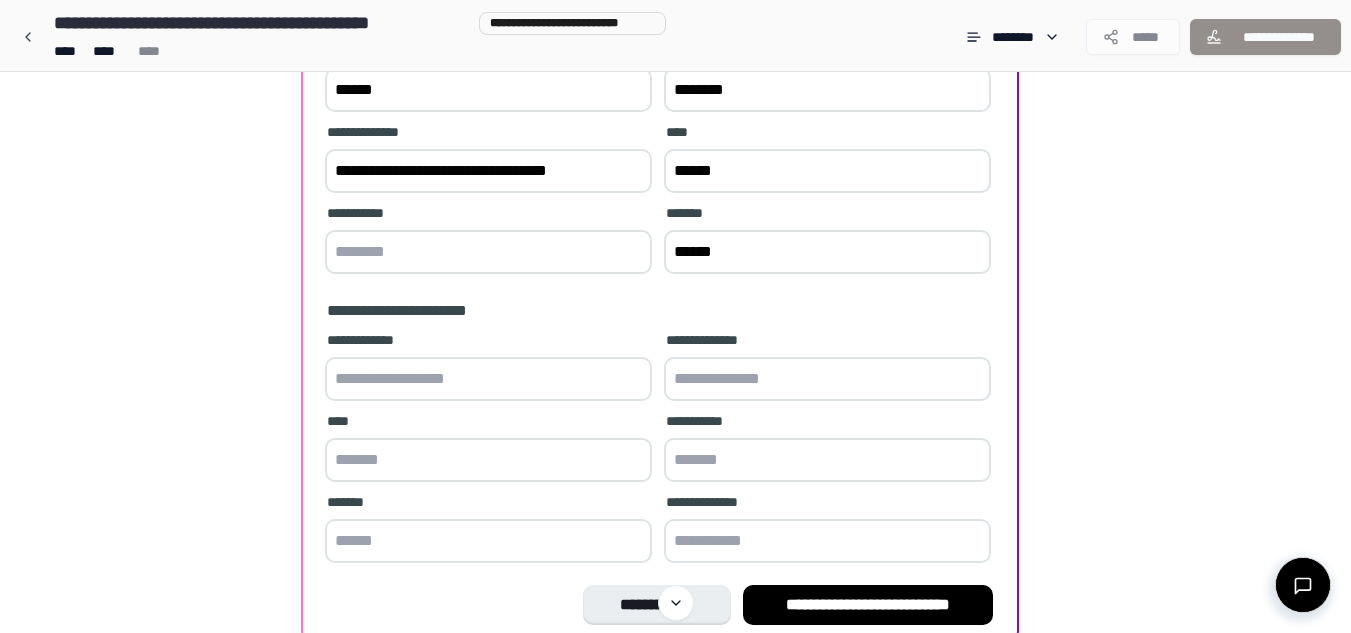 type on "*****" 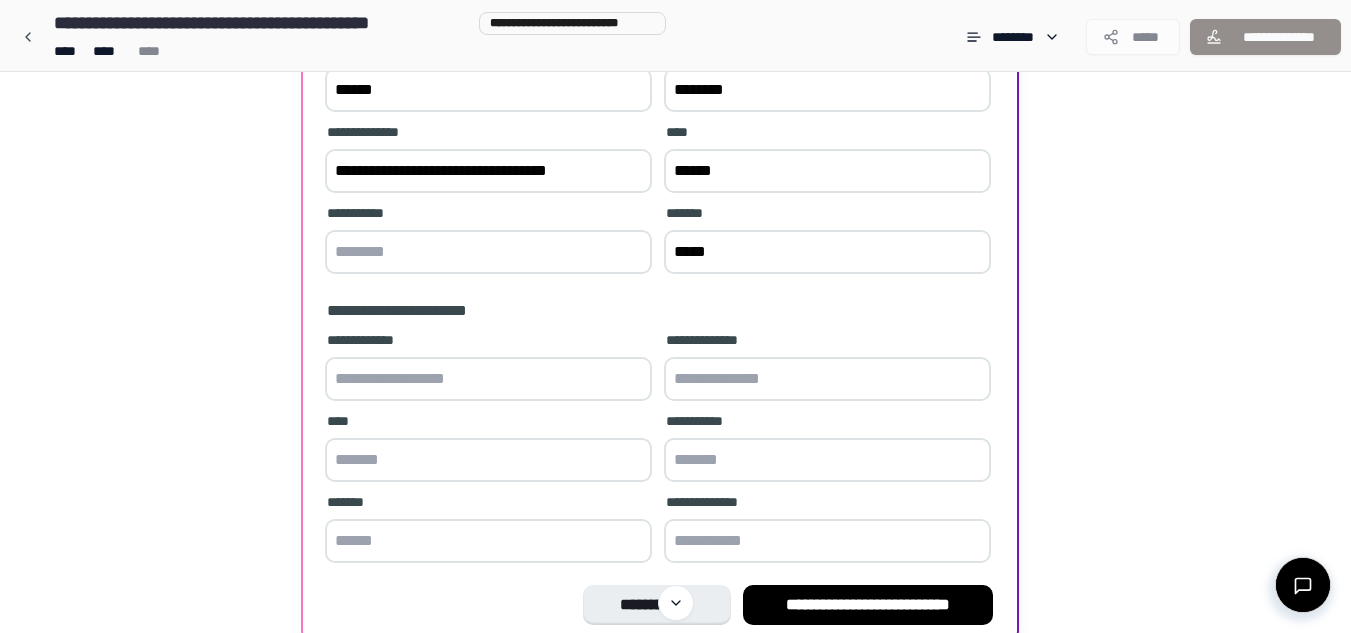 click at bounding box center (488, 379) 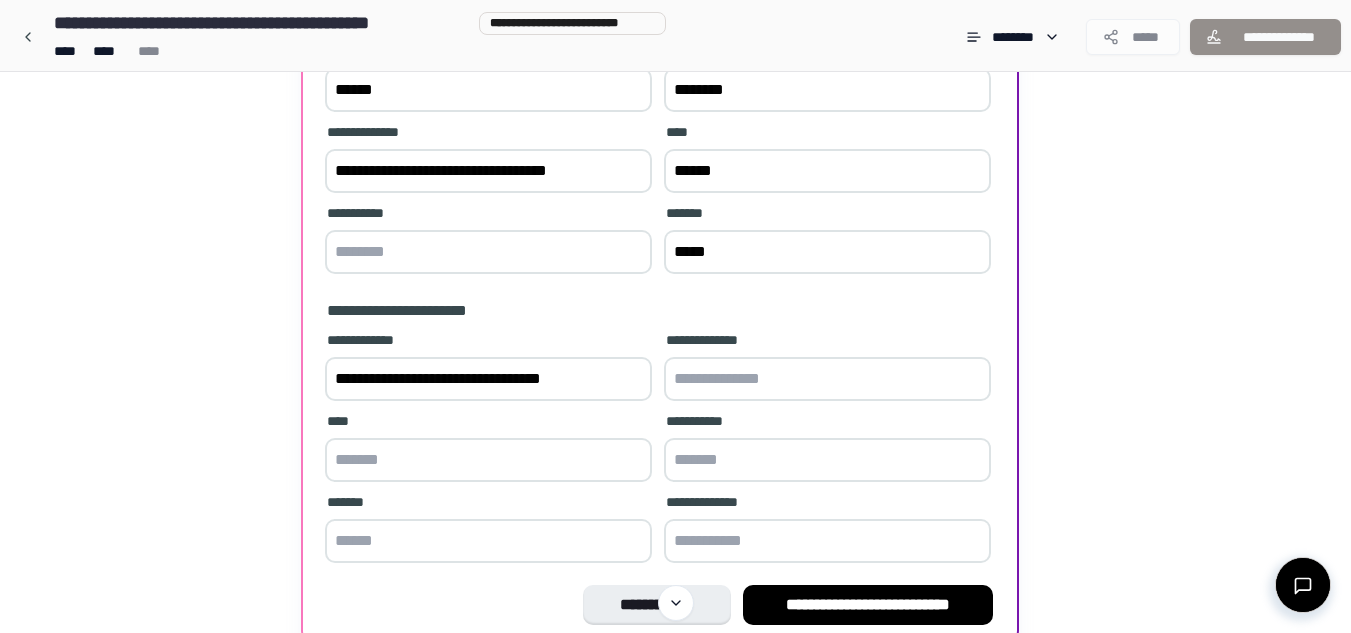 type on "**********" 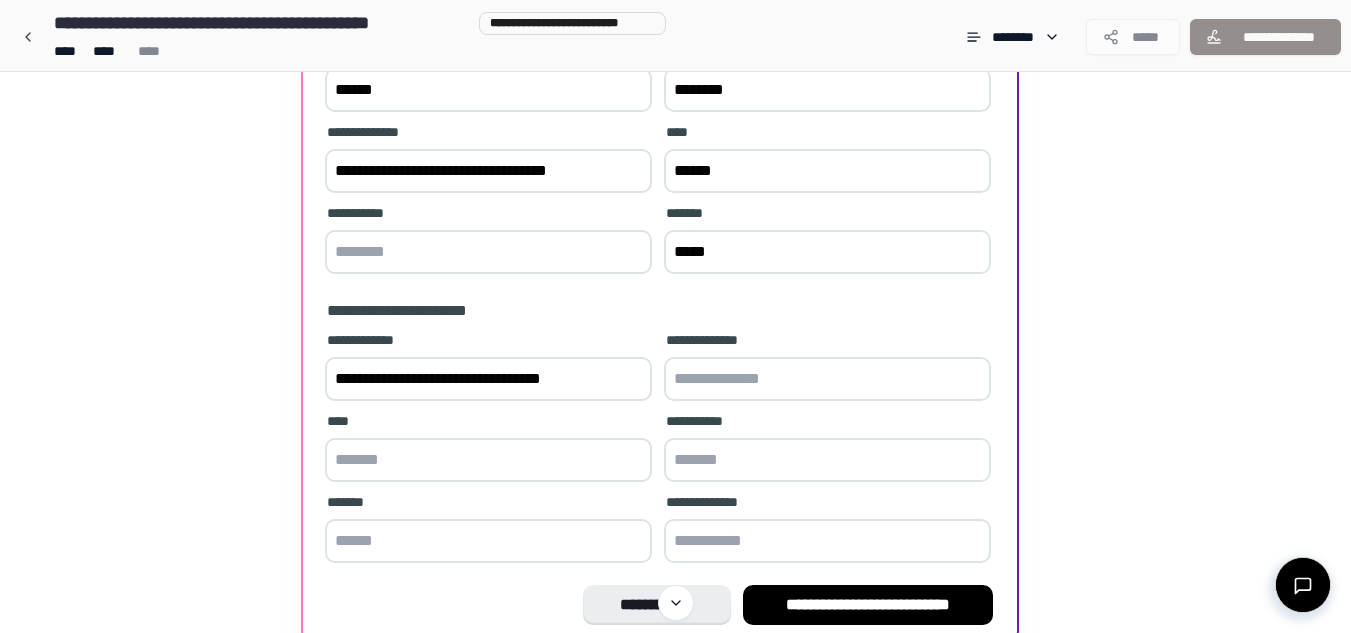 click at bounding box center (827, 379) 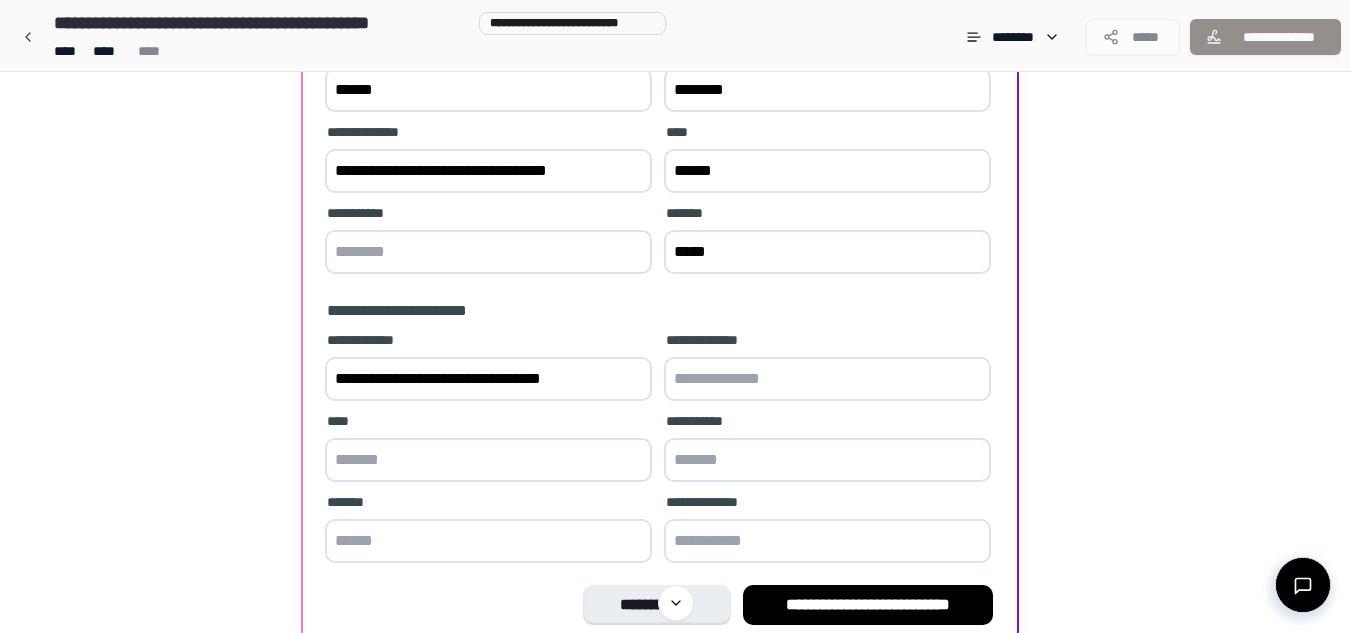 drag, startPoint x: 610, startPoint y: 371, endPoint x: 256, endPoint y: 354, distance: 354.40796 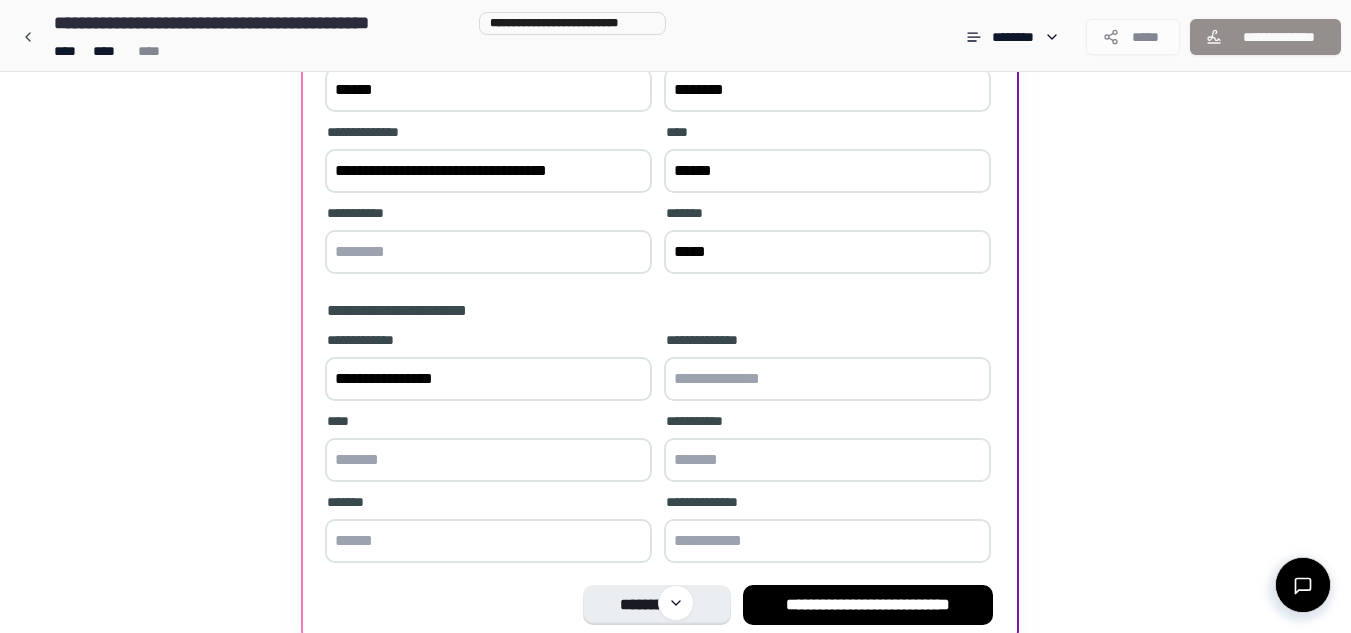 click at bounding box center [827, 379] 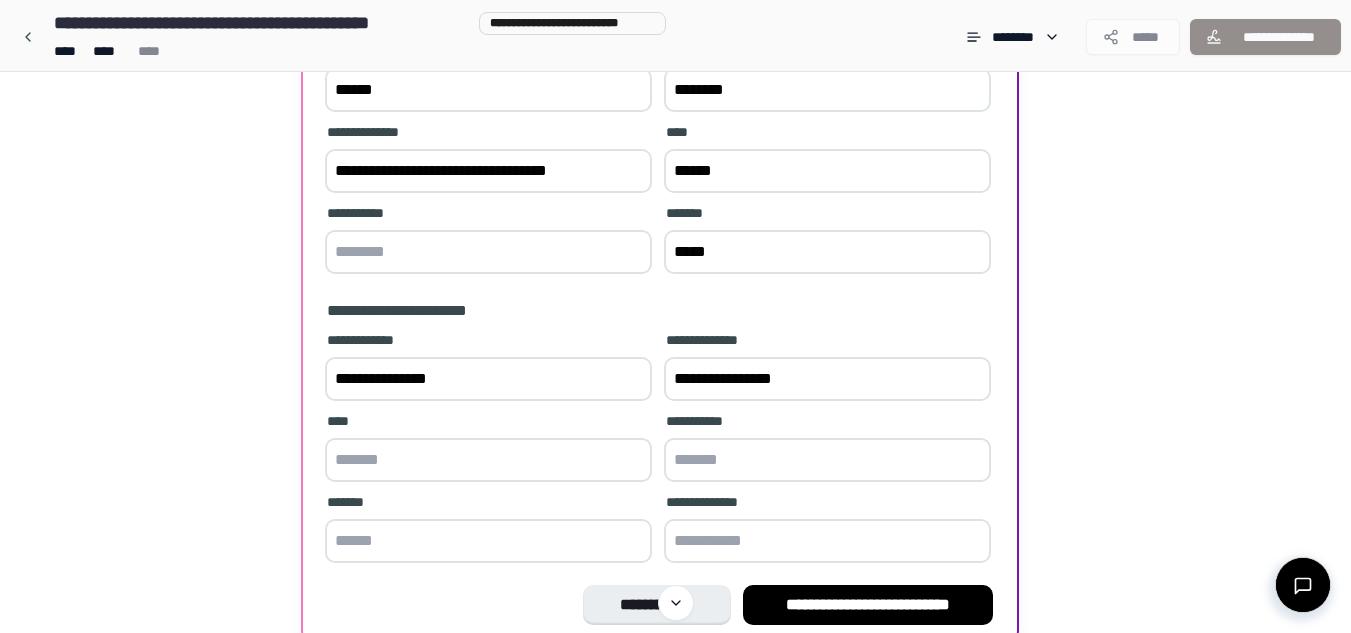 type on "**********" 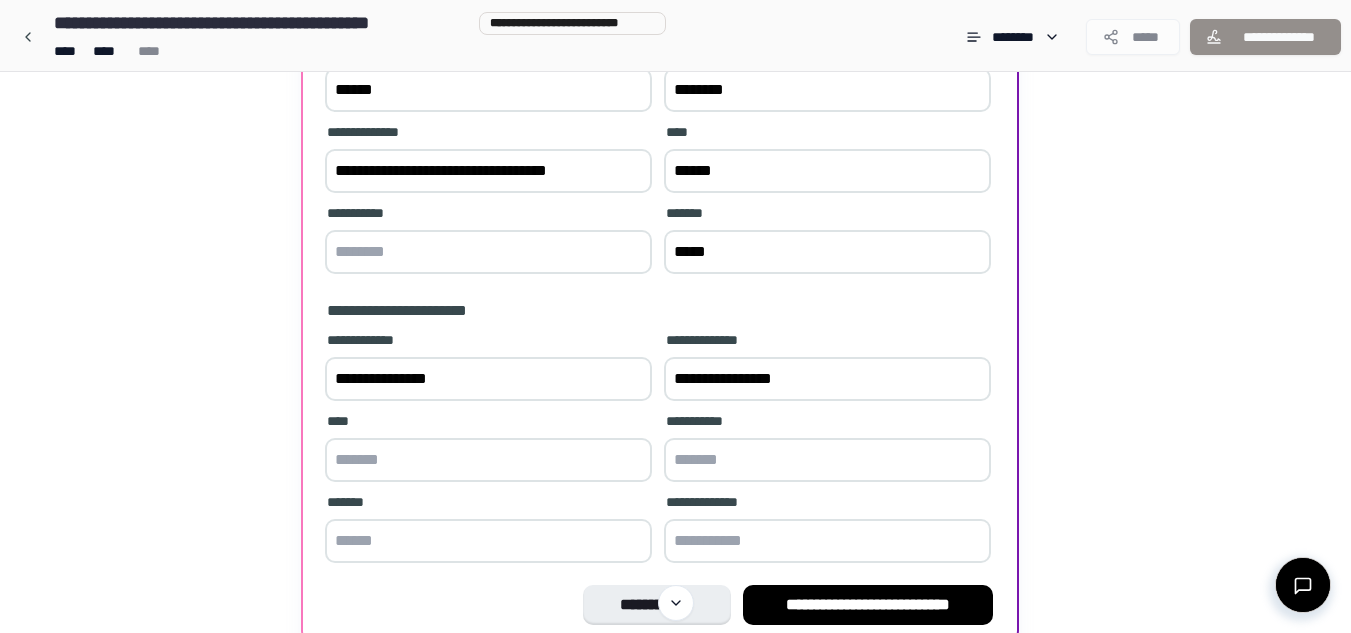 click at bounding box center (488, 460) 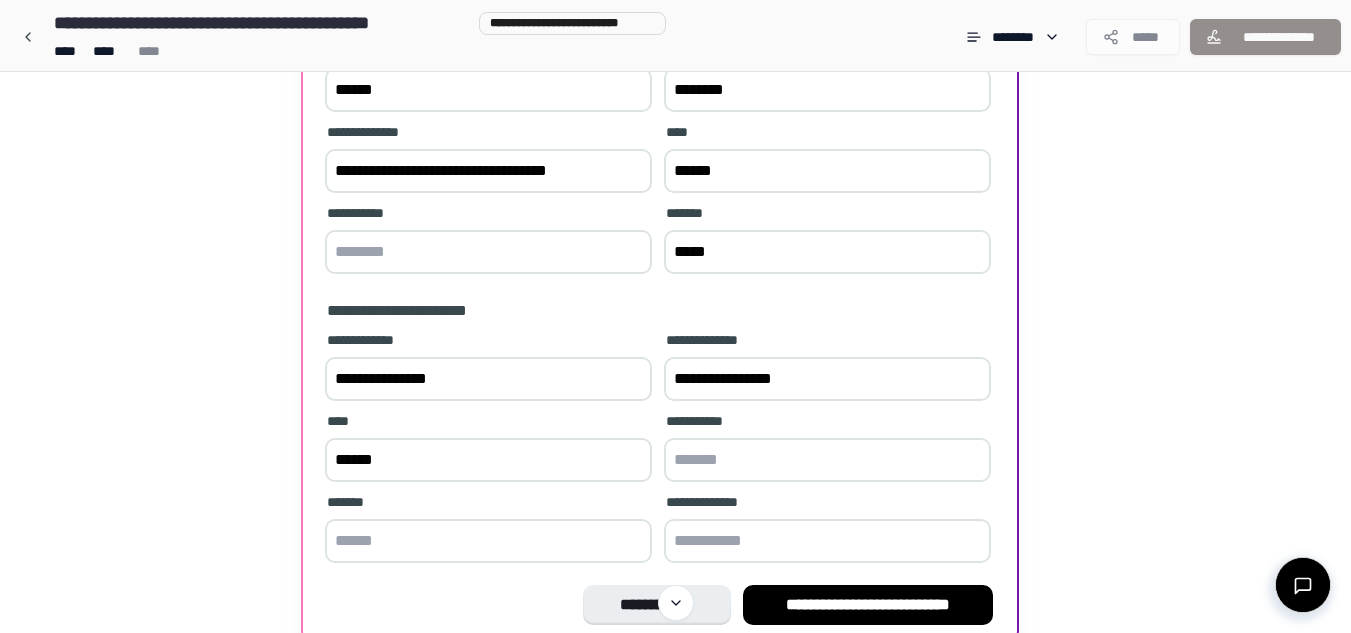 type on "******" 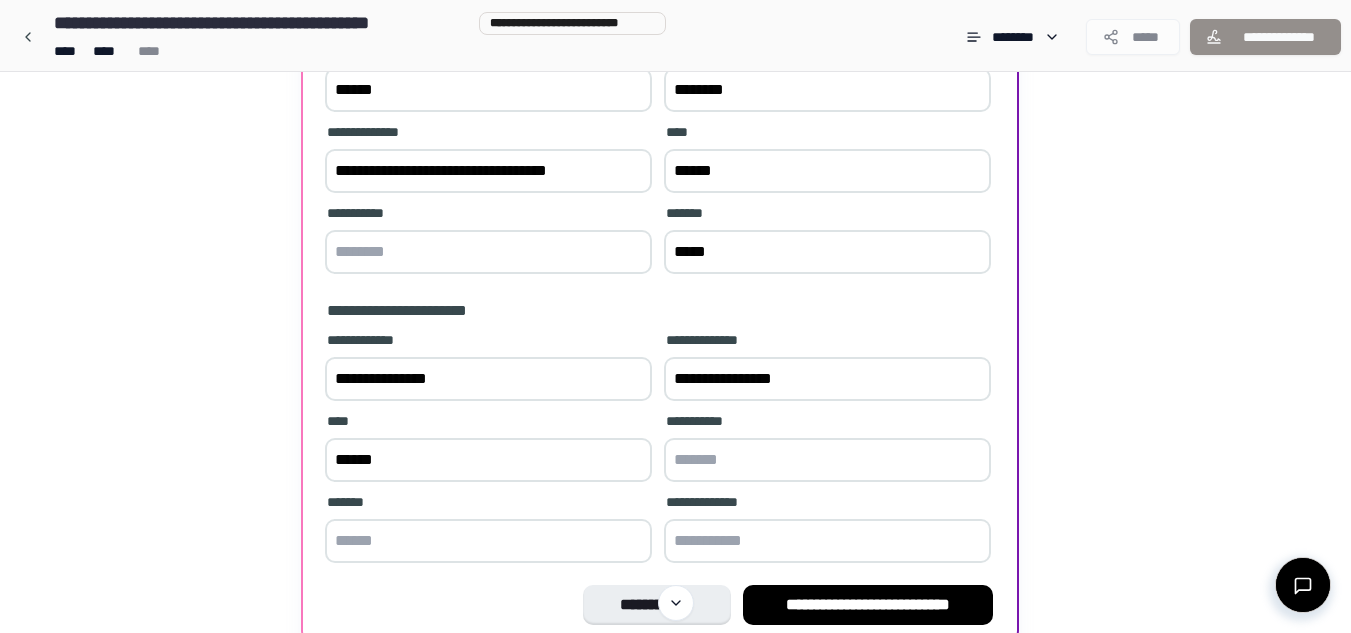click at bounding box center (827, 460) 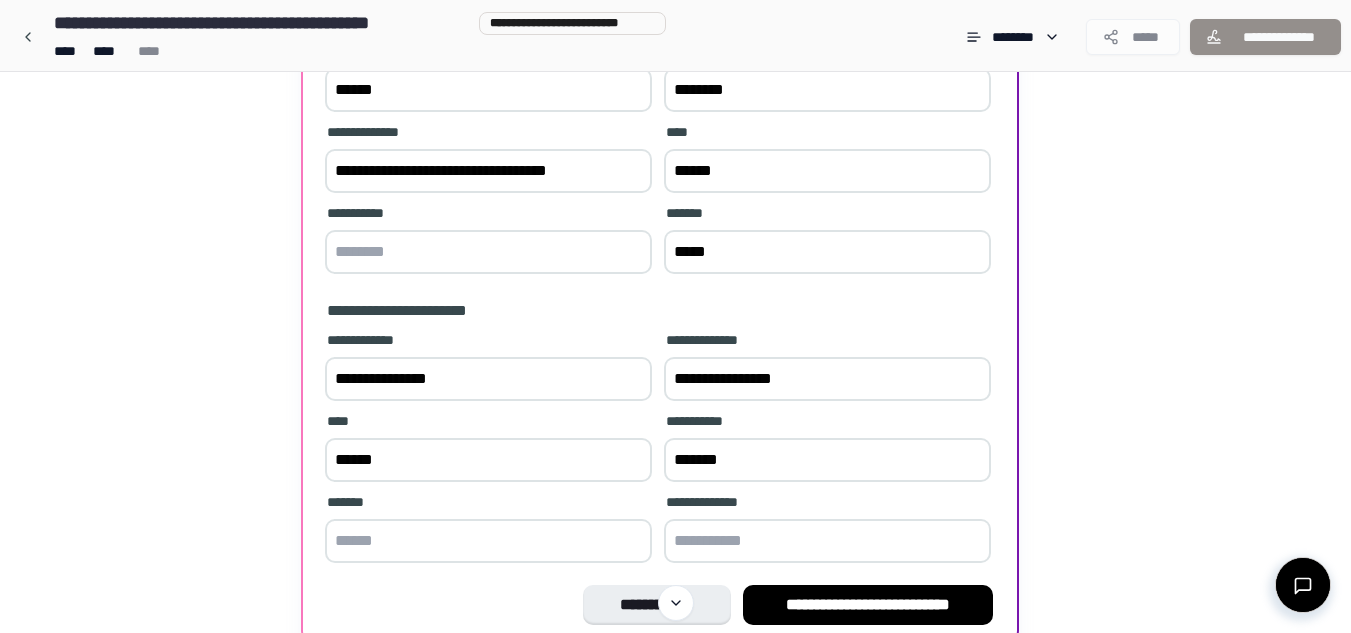 type on "*******" 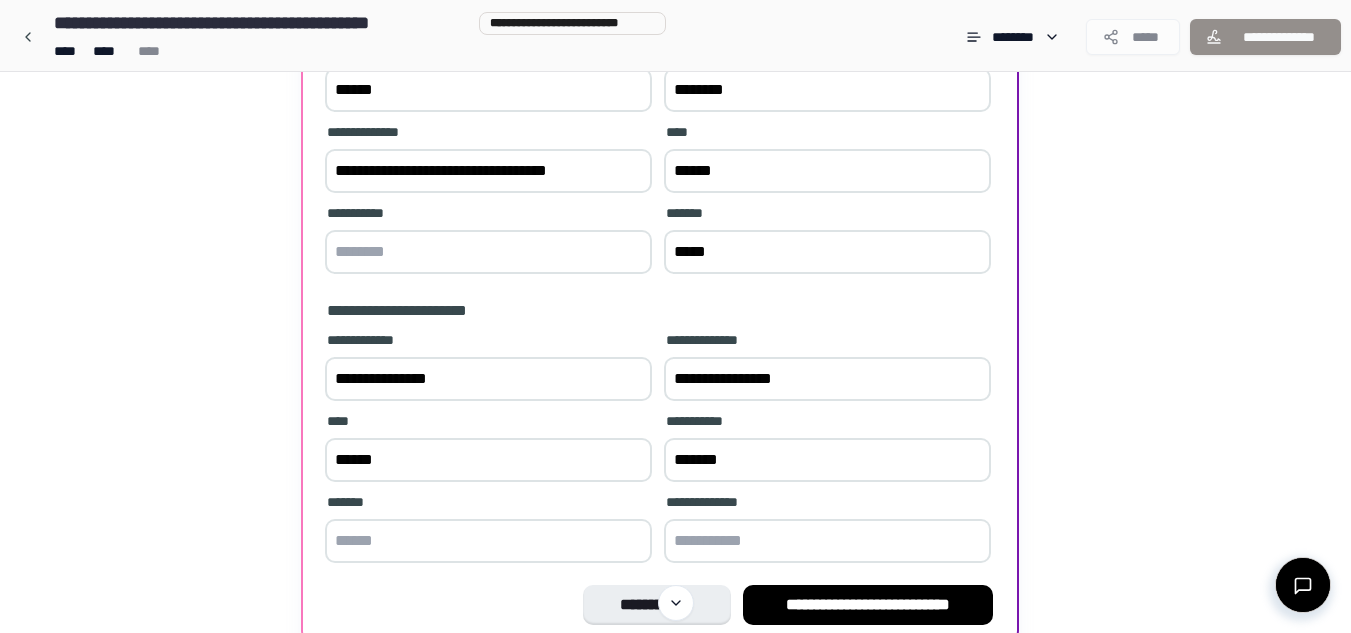 click at bounding box center [488, 541] 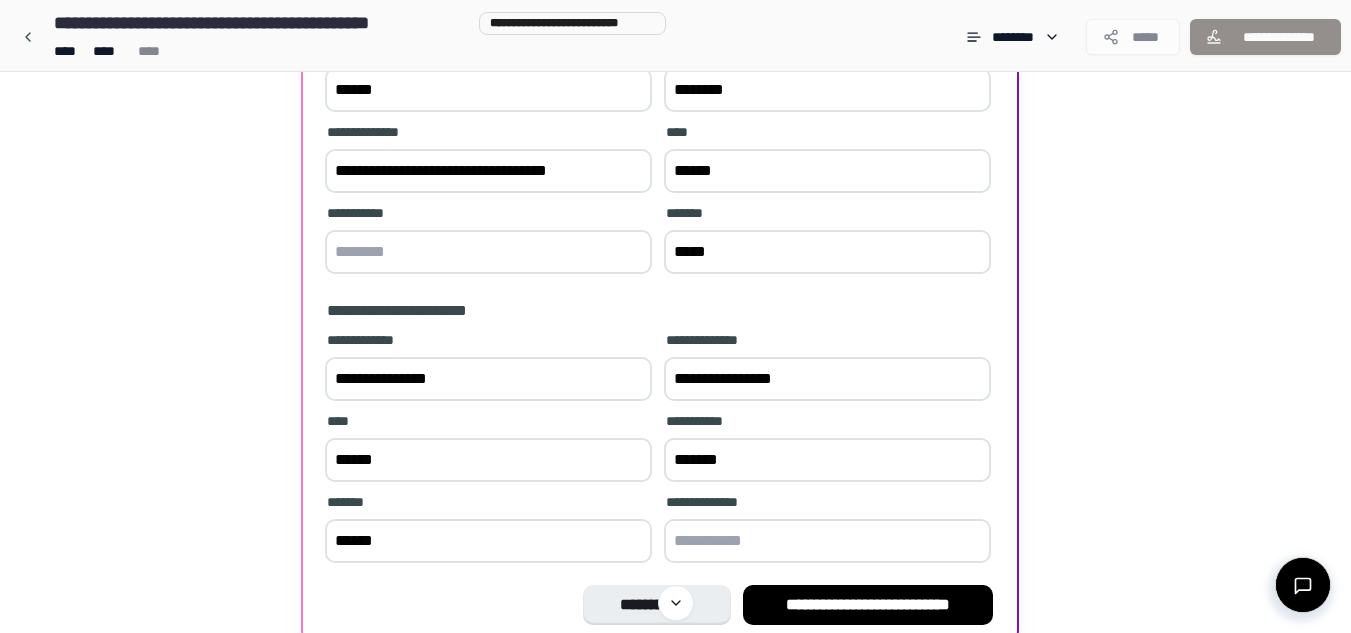 type on "*****" 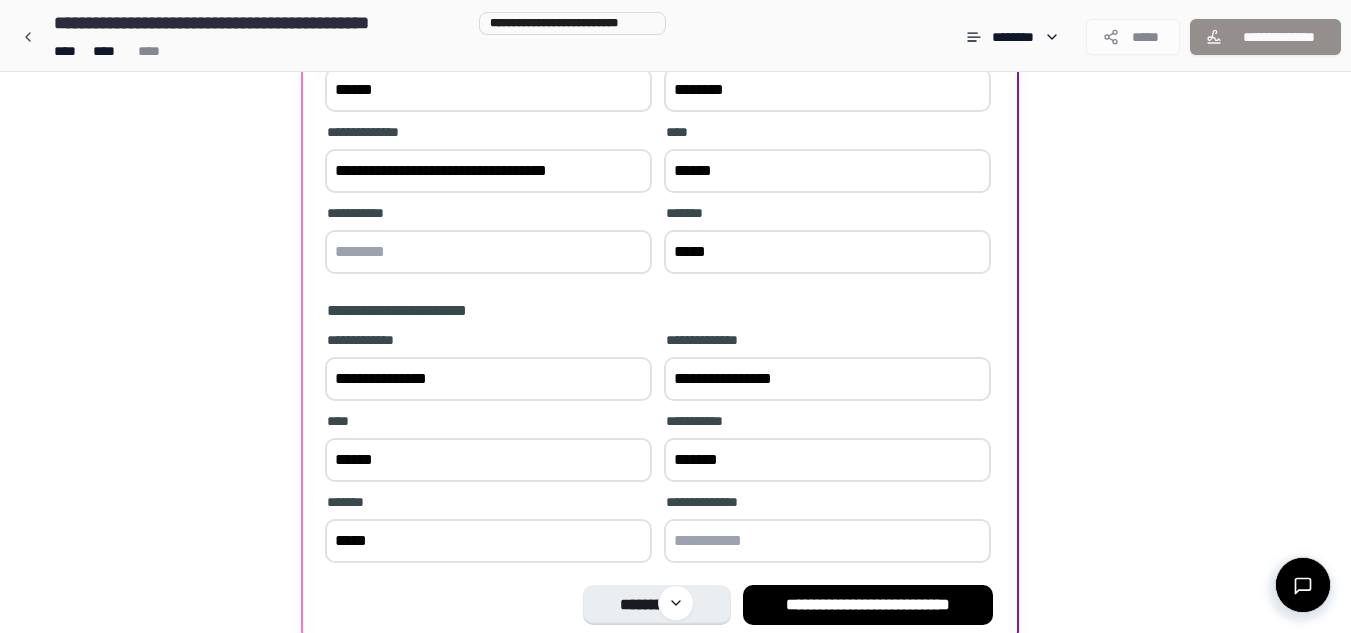 click at bounding box center [827, 541] 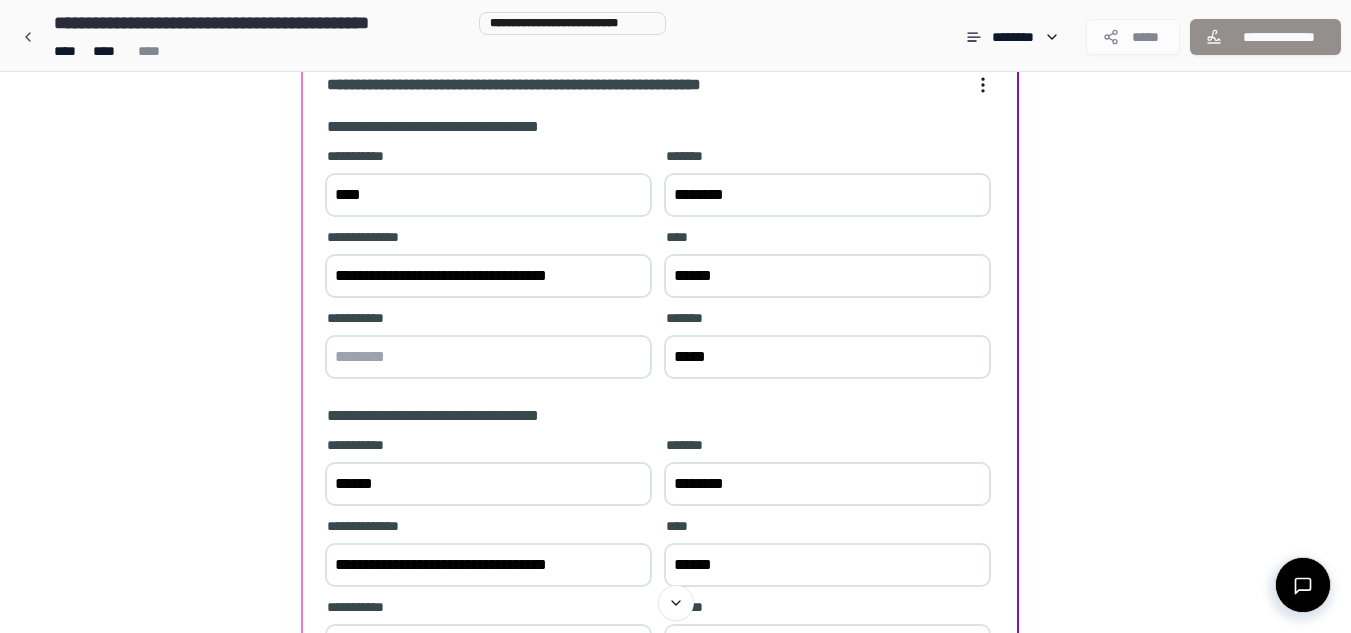 scroll, scrollTop: 194, scrollLeft: 0, axis: vertical 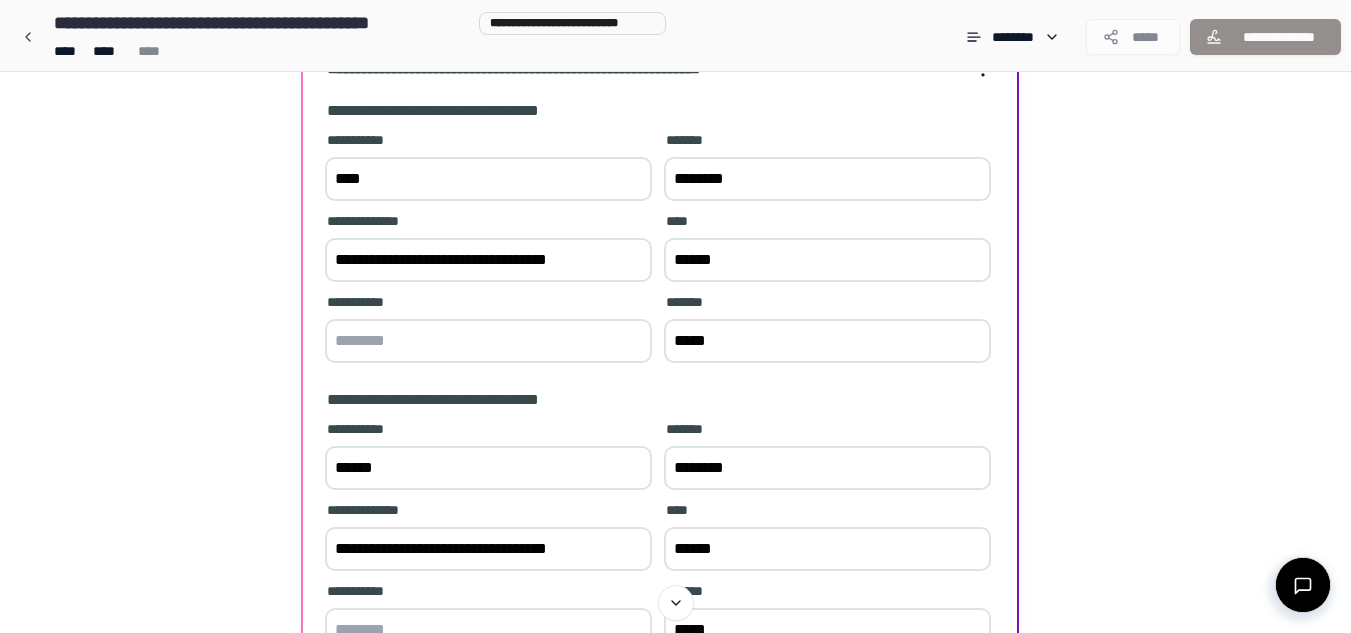 type on "**********" 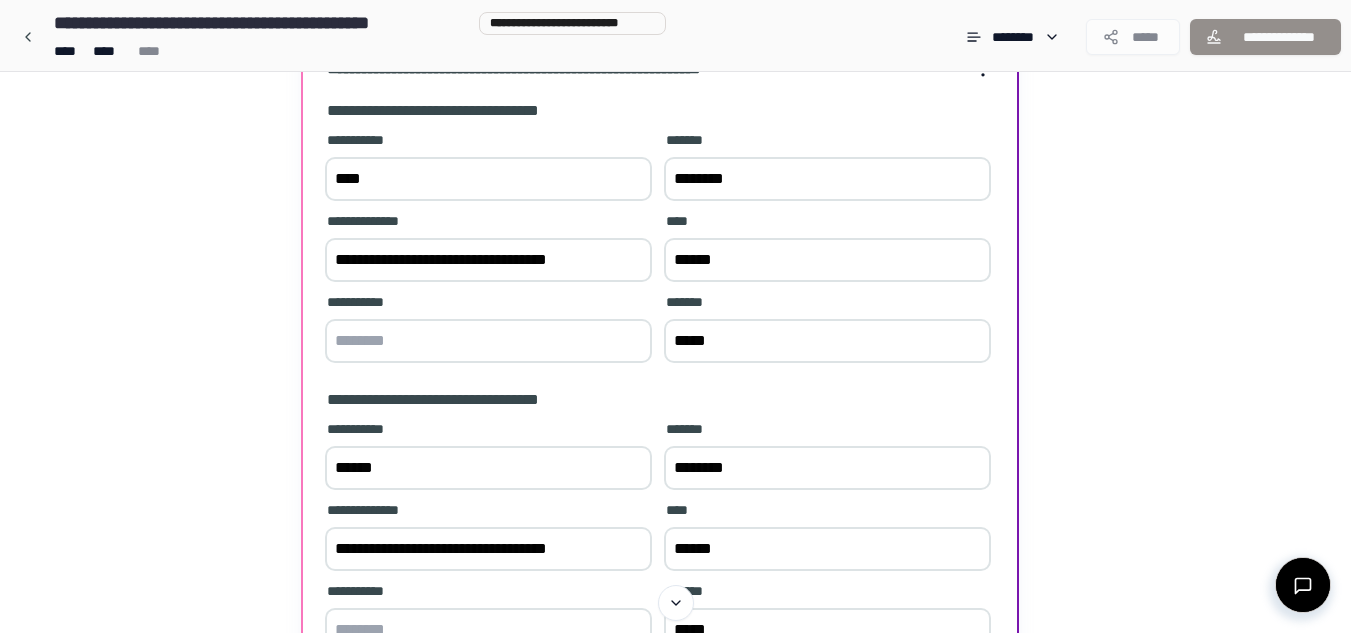 drag, startPoint x: 587, startPoint y: 255, endPoint x: 288, endPoint y: 246, distance: 299.1354 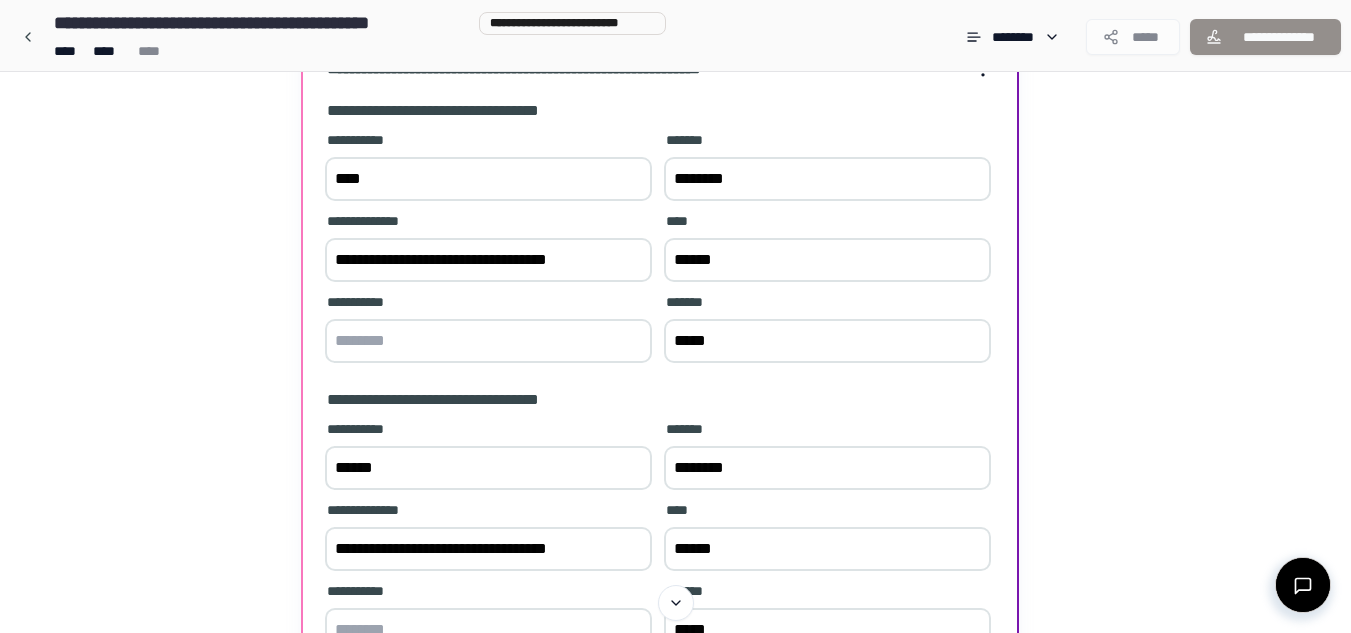 click on "**********" at bounding box center [675, 492] 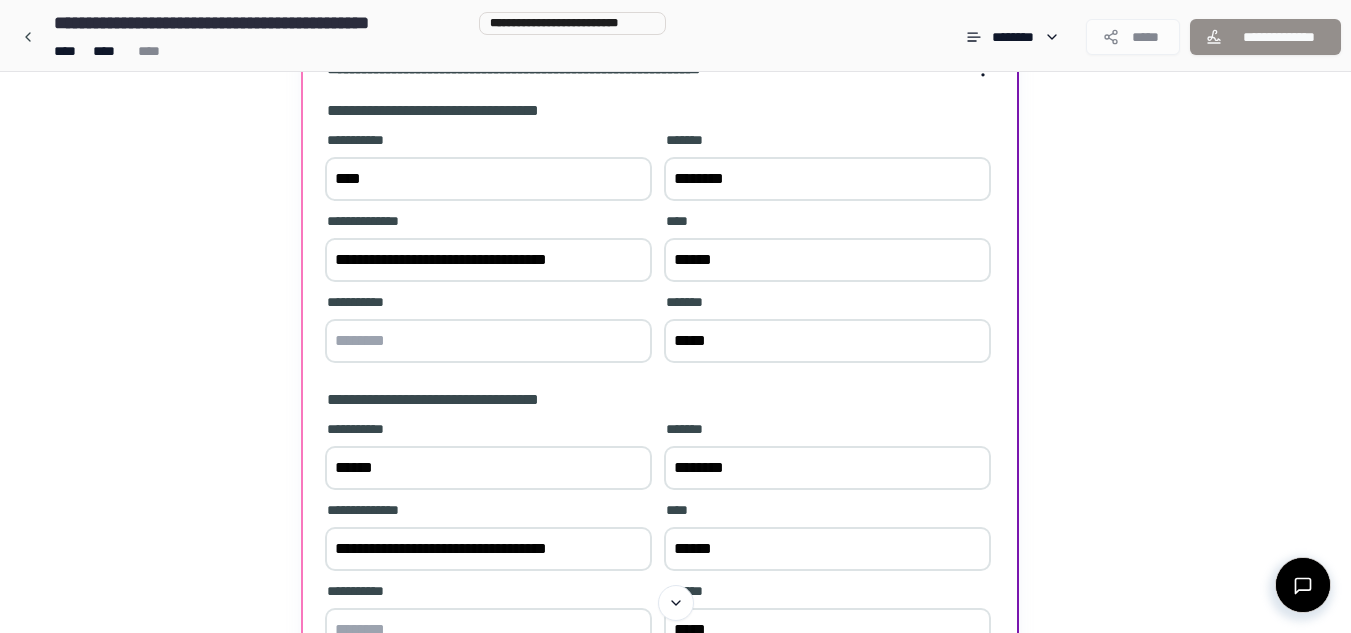 click at bounding box center (488, 341) 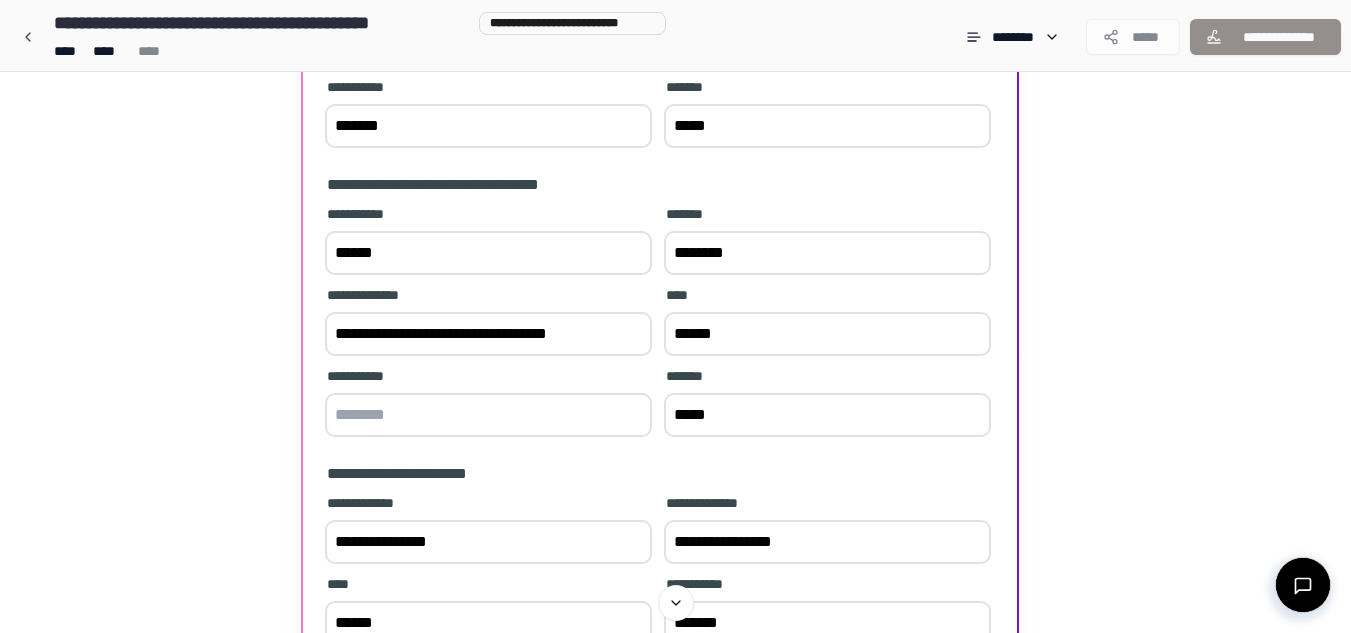 scroll, scrollTop: 440, scrollLeft: 0, axis: vertical 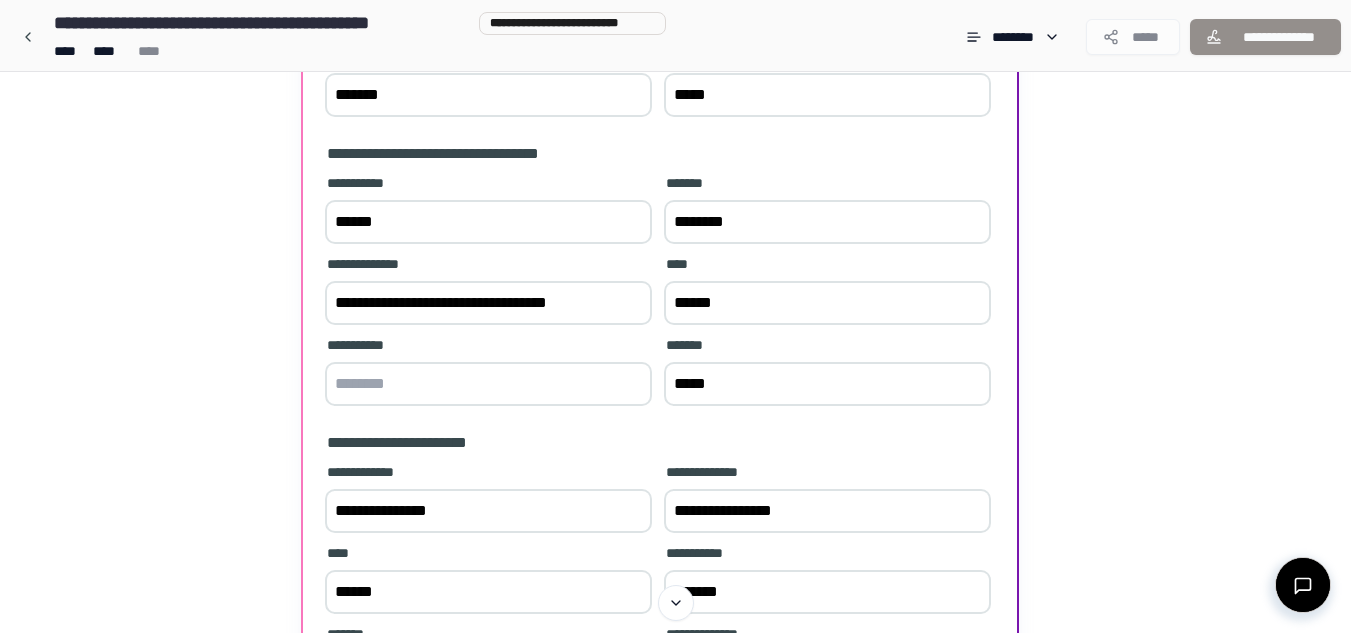 type on "*******" 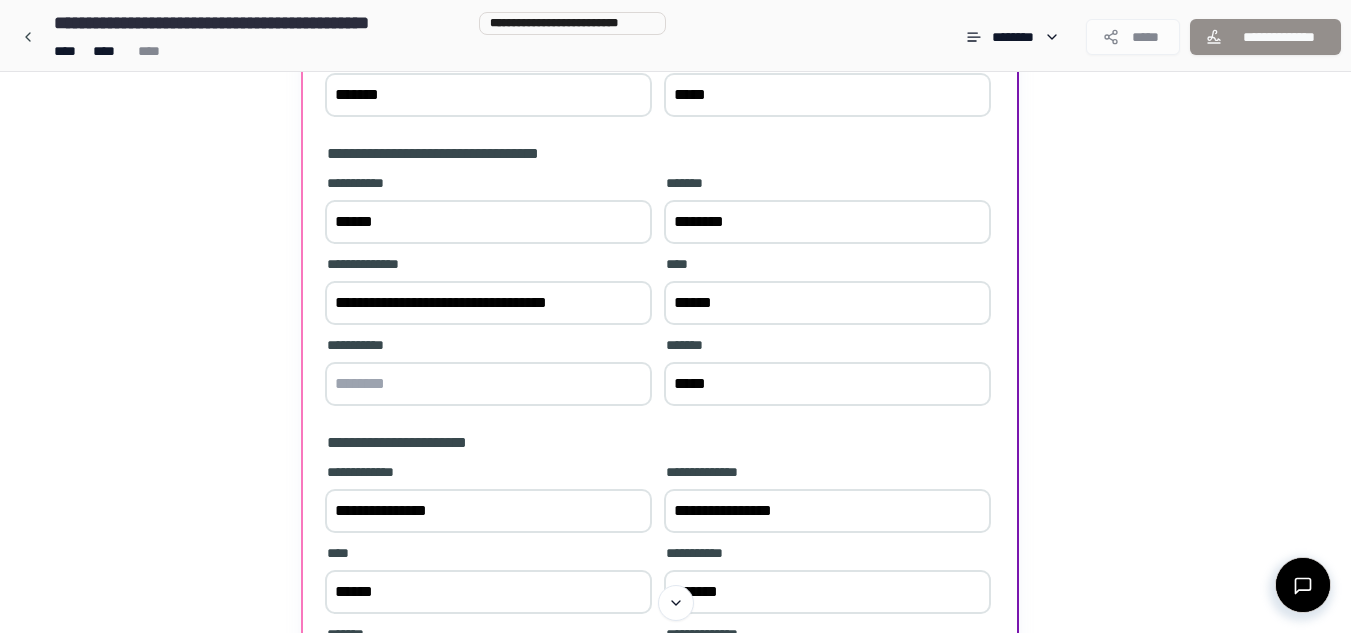 click at bounding box center [488, 384] 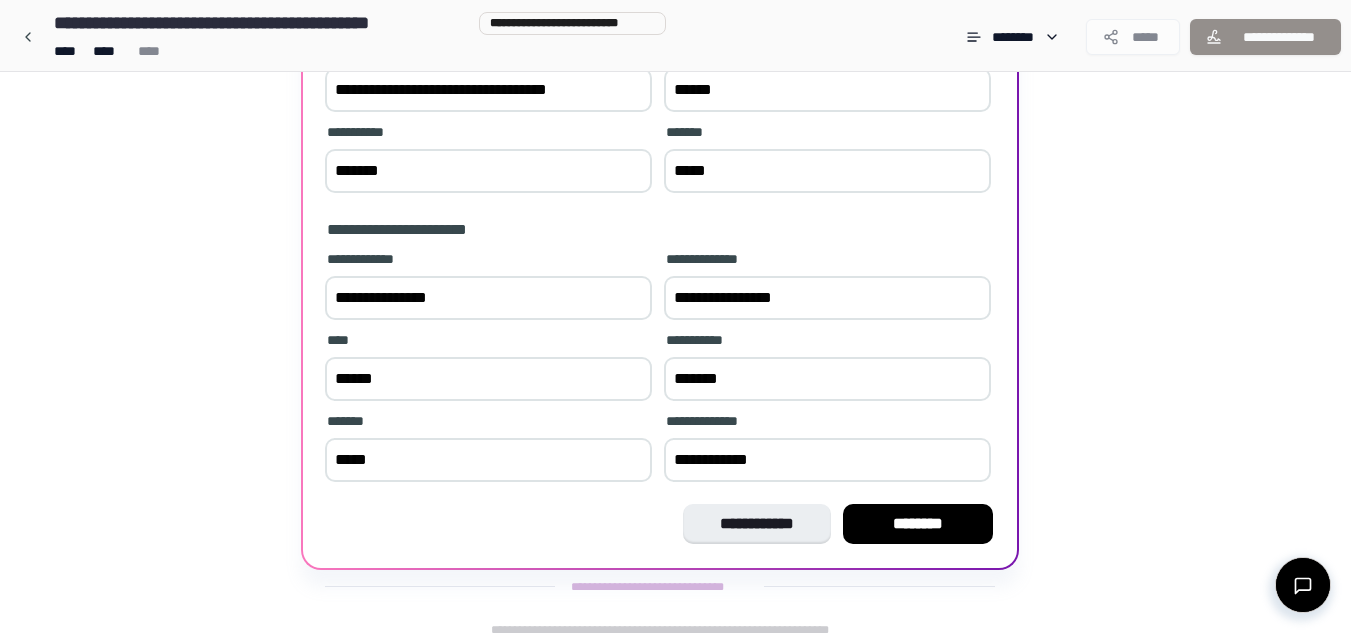 scroll, scrollTop: 668, scrollLeft: 0, axis: vertical 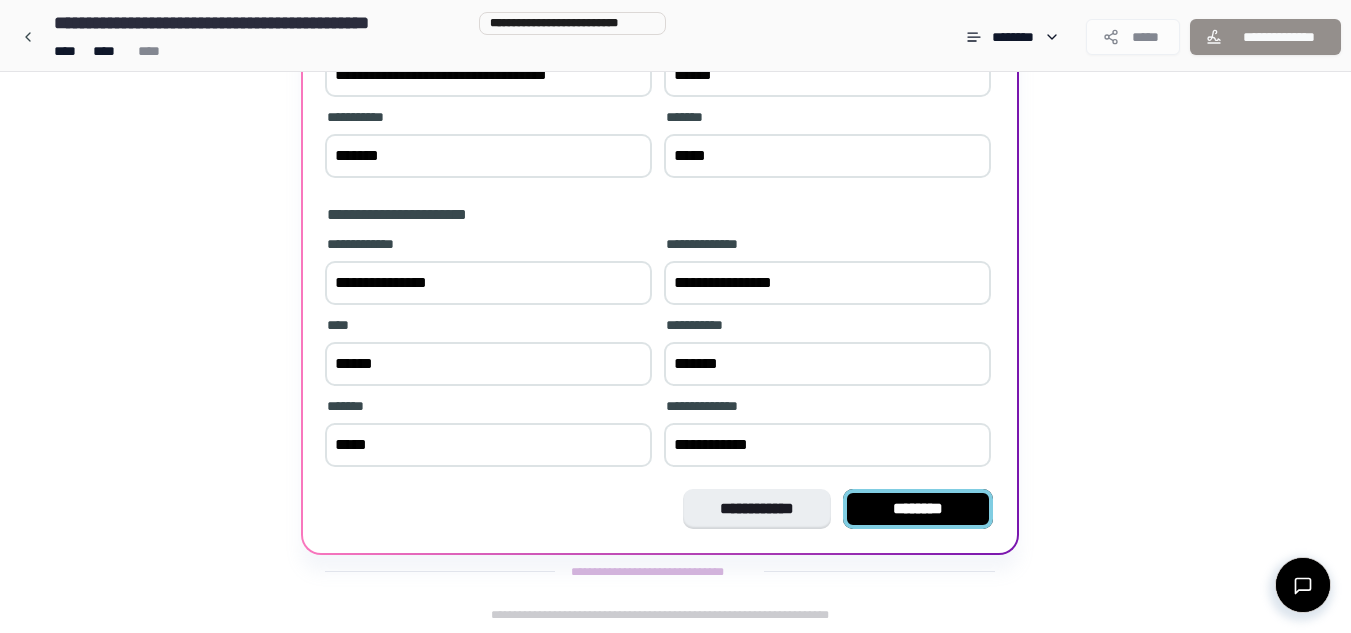 type on "*******" 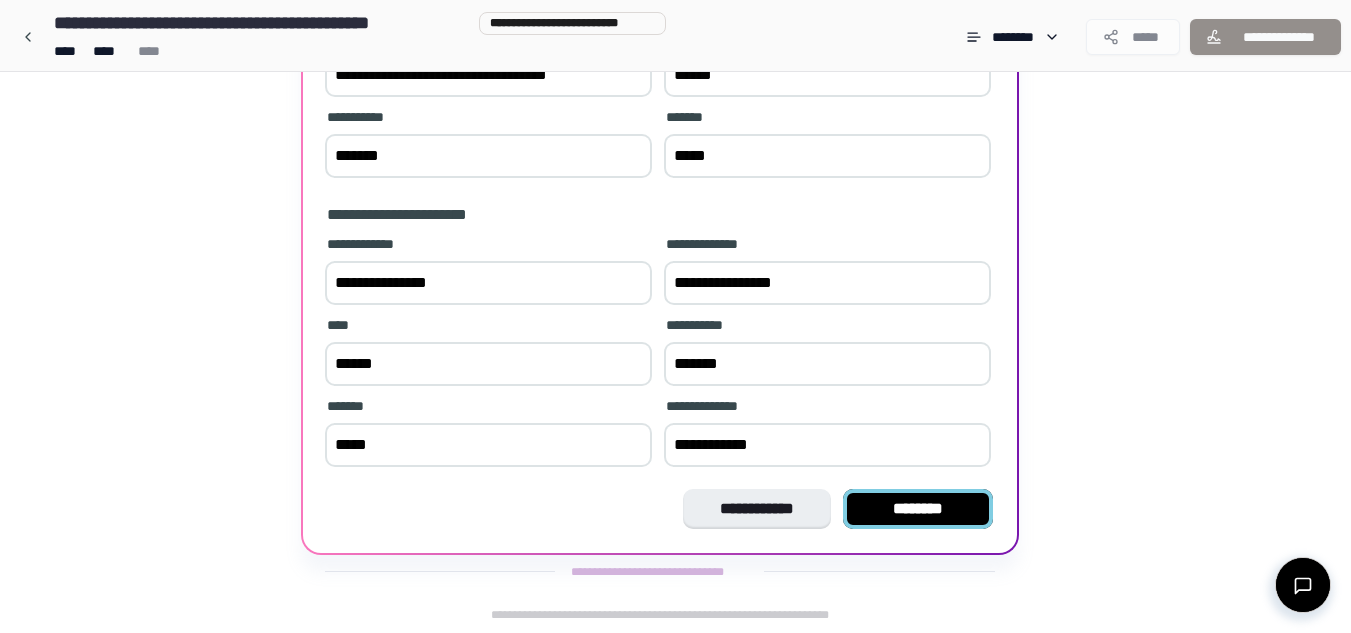 click on "********" at bounding box center (918, 509) 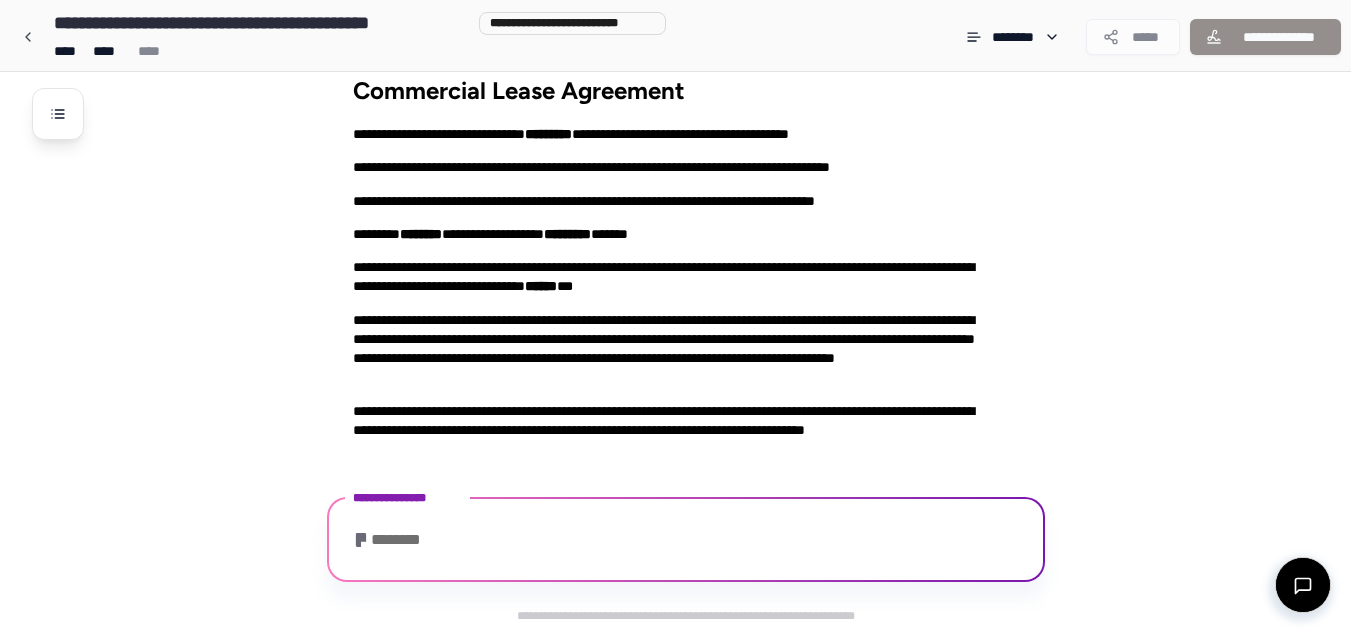 scroll, scrollTop: 271, scrollLeft: 0, axis: vertical 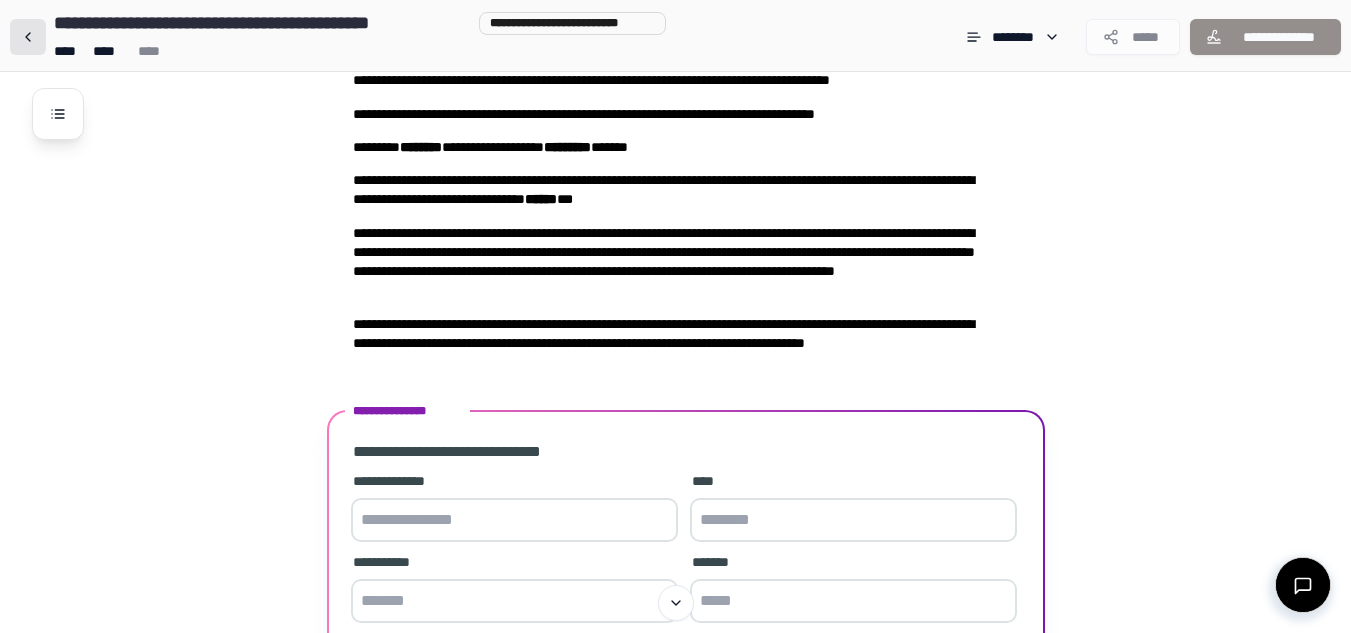 click at bounding box center [28, 37] 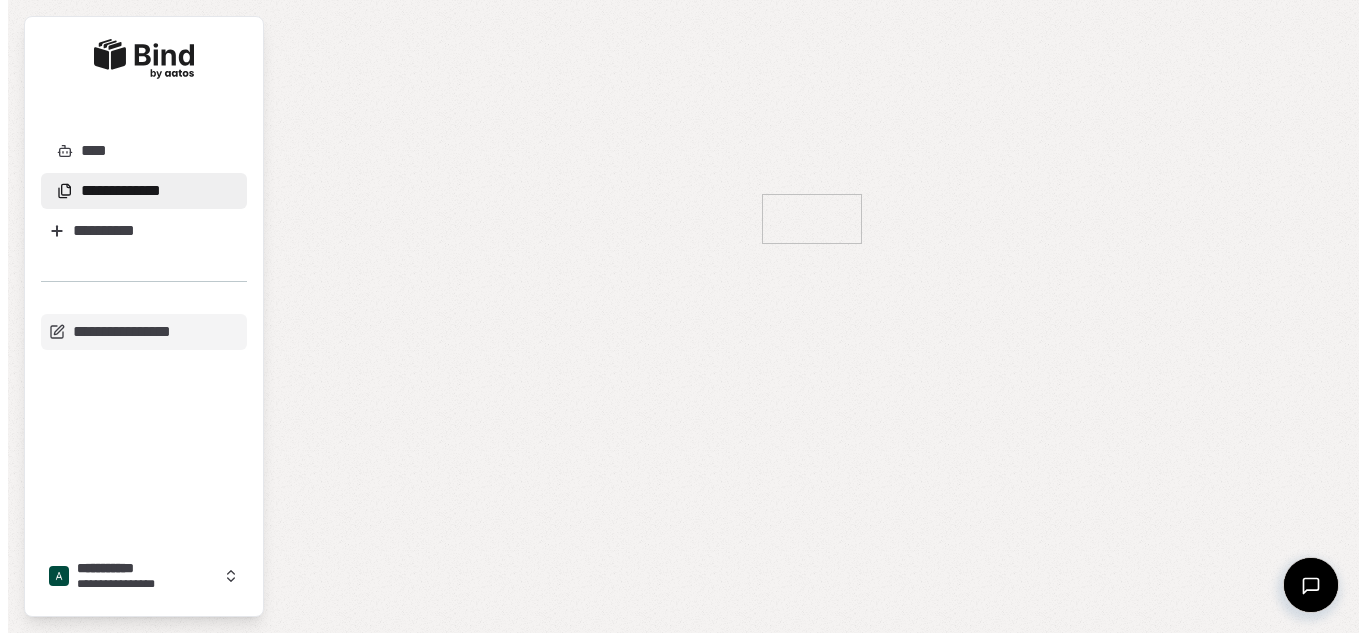 scroll, scrollTop: 0, scrollLeft: 0, axis: both 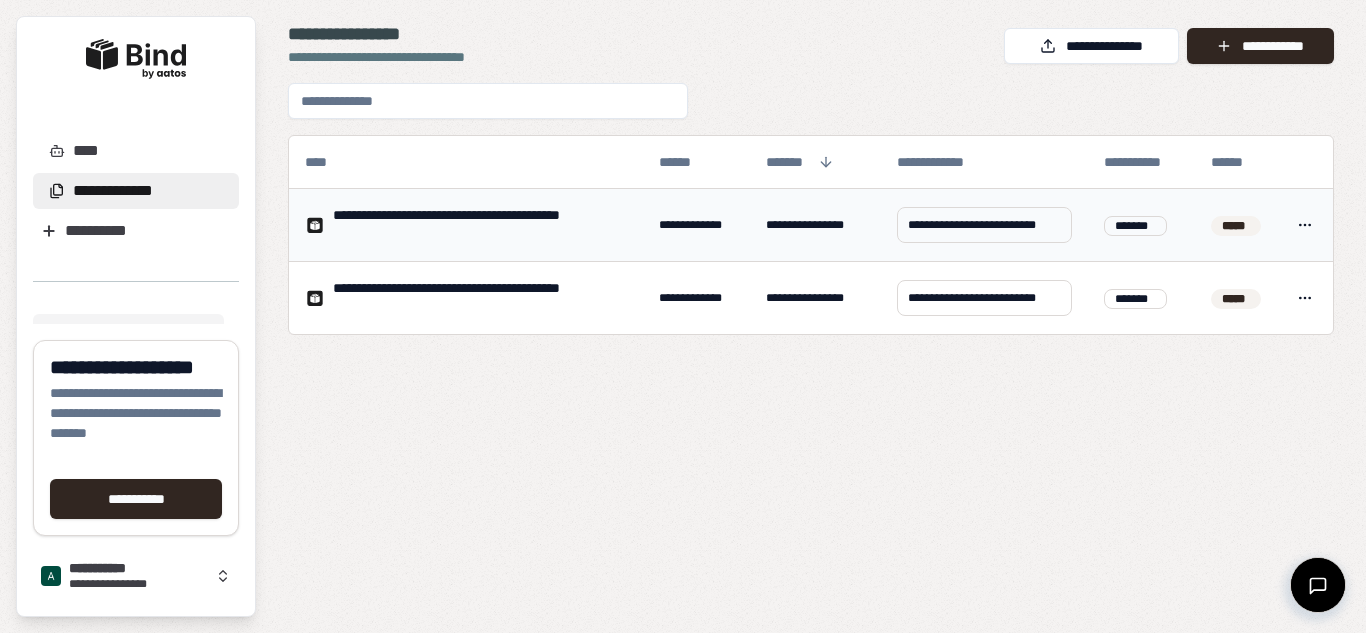 click on "*******" at bounding box center [1141, 225] 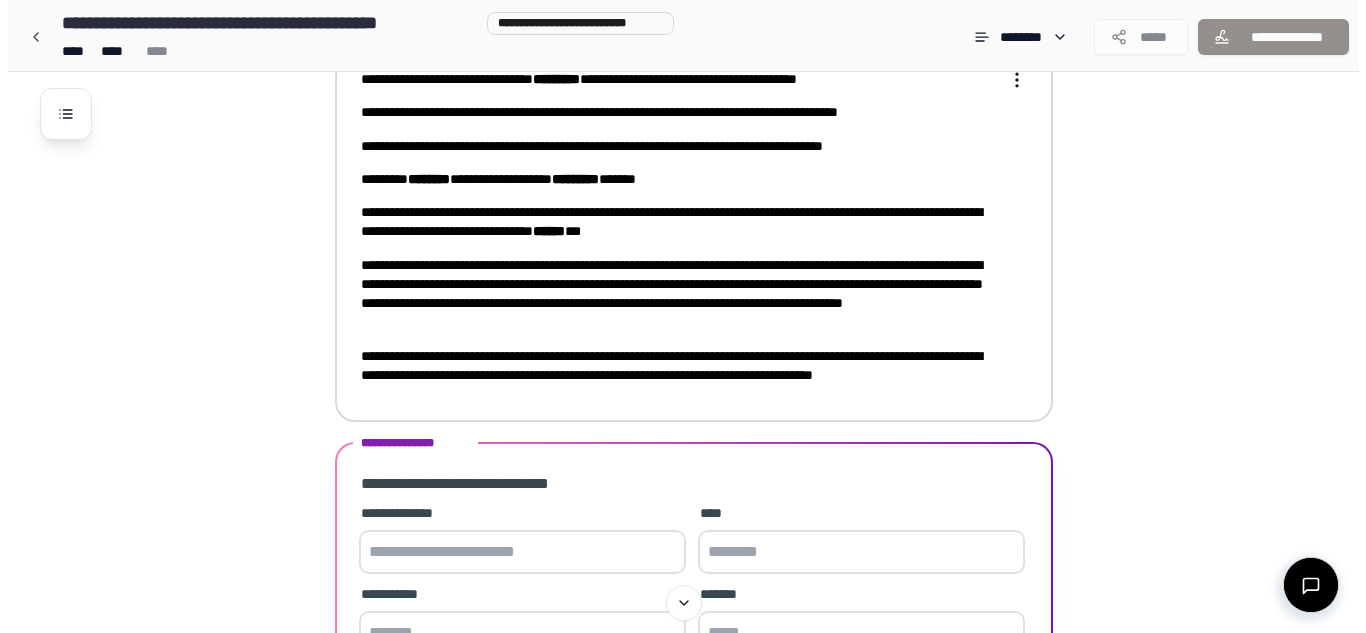 scroll, scrollTop: 0, scrollLeft: 0, axis: both 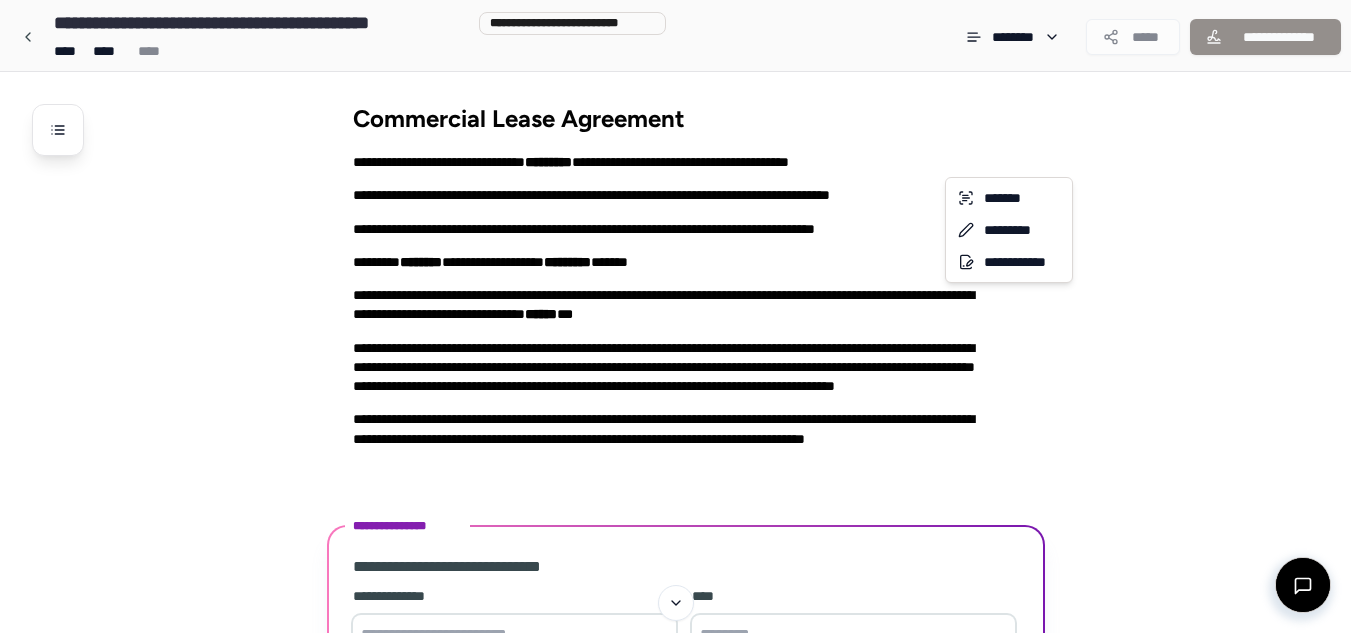 click on "**********" at bounding box center [675, 452] 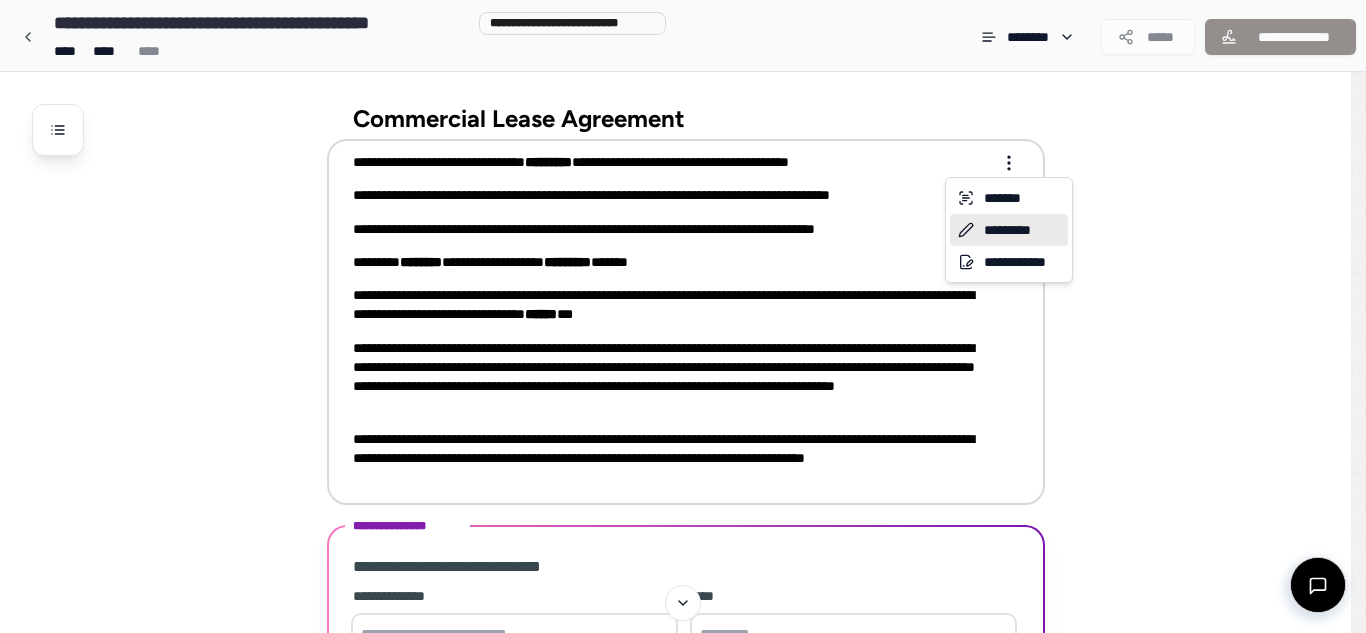 click on "*********" at bounding box center [1009, 230] 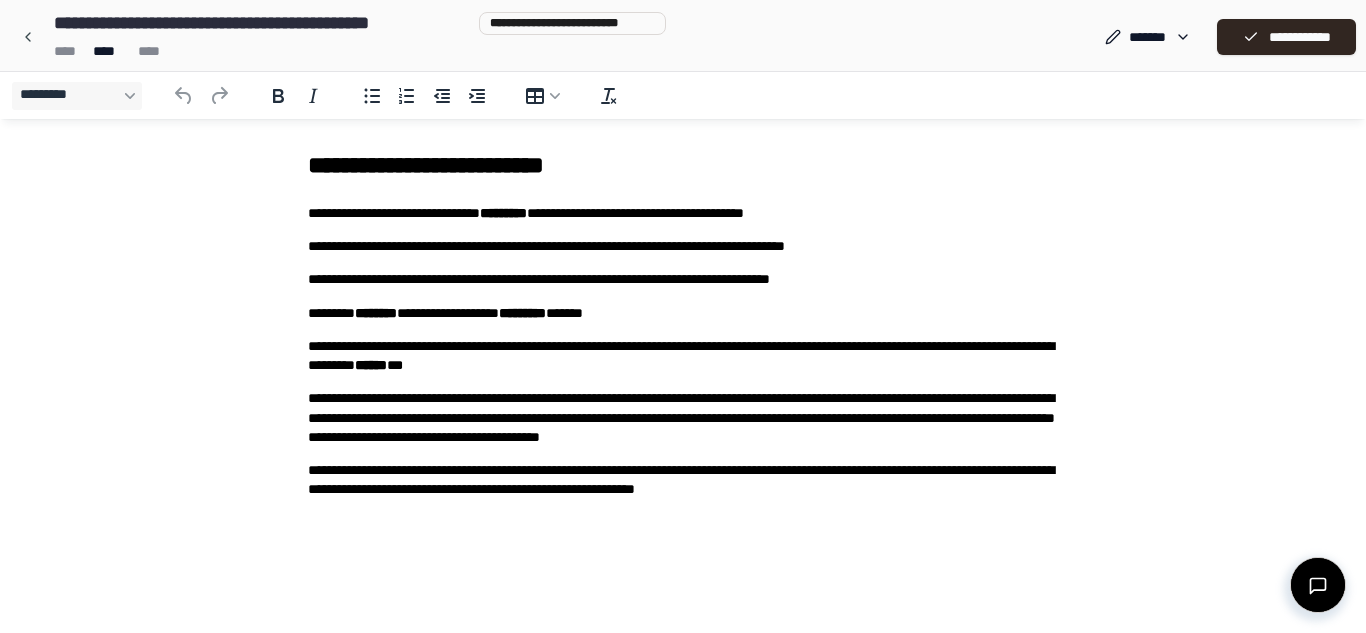scroll, scrollTop: 0, scrollLeft: 0, axis: both 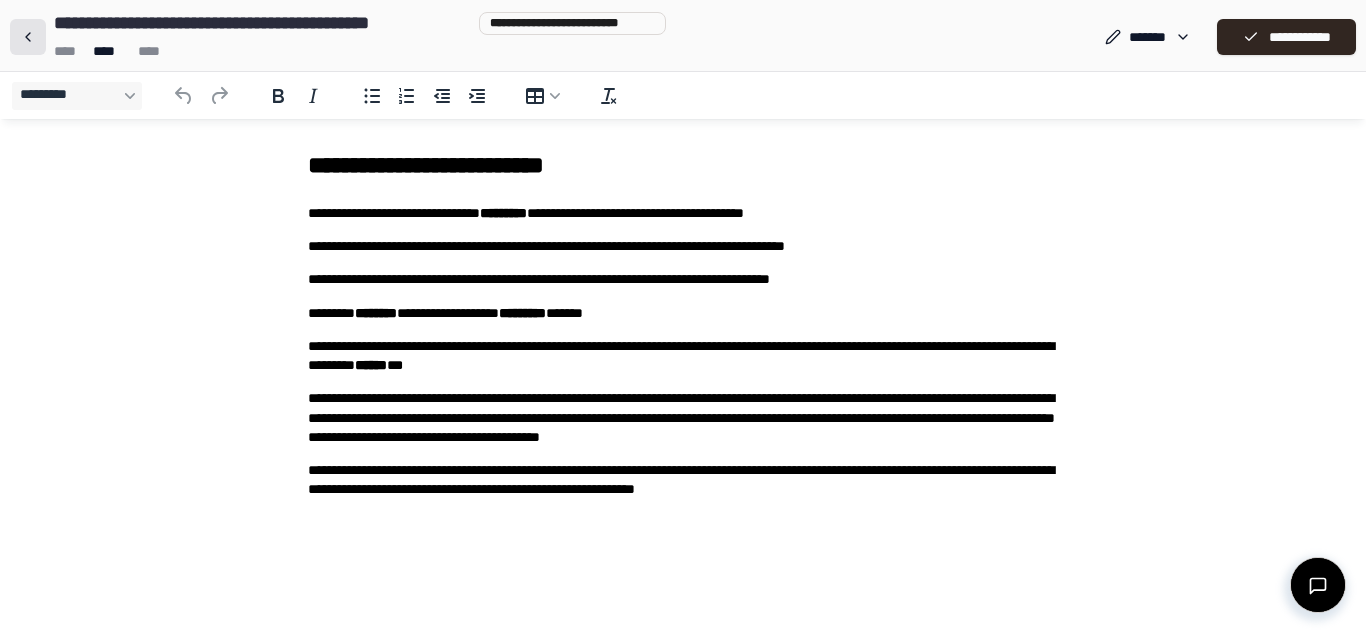 click at bounding box center (28, 37) 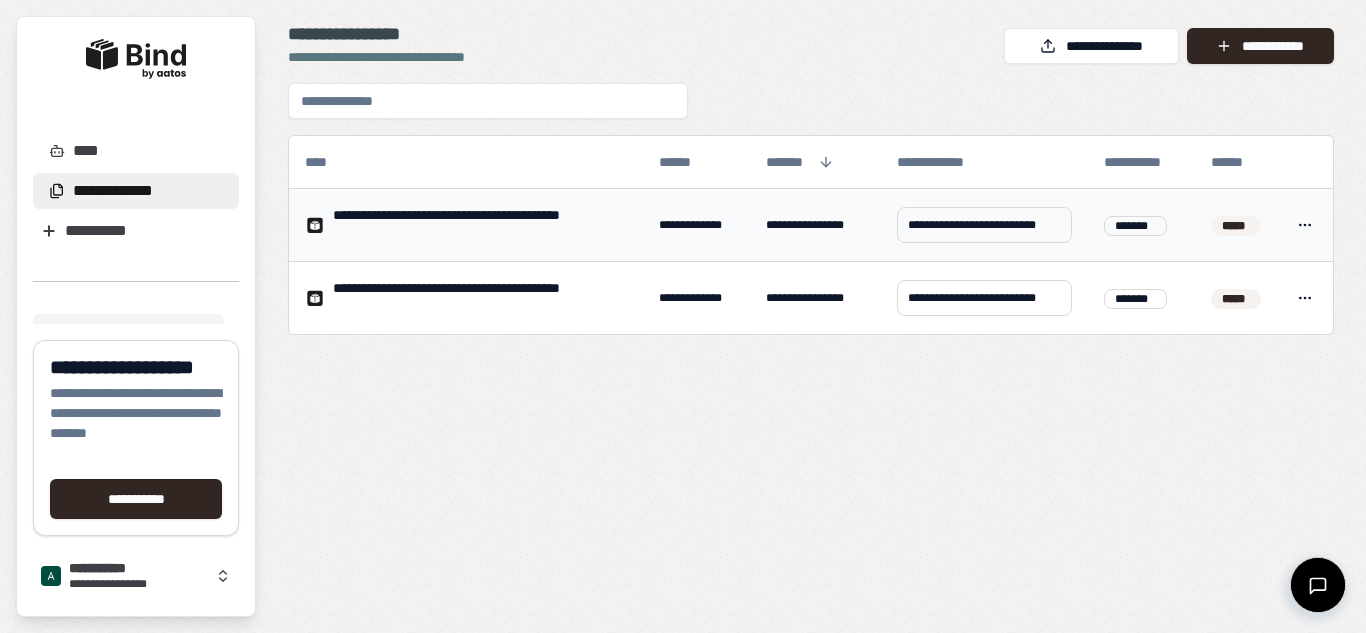 click on "**********" at bounding box center (683, 316) 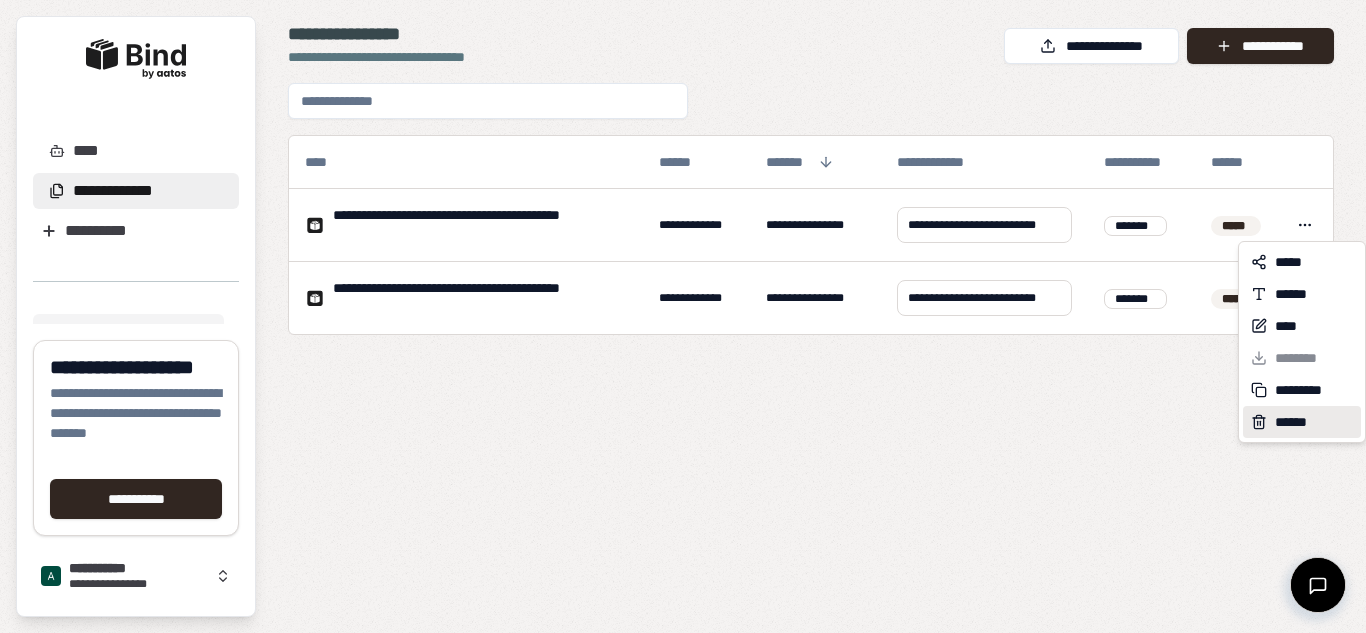 click on "******" at bounding box center (1295, 422) 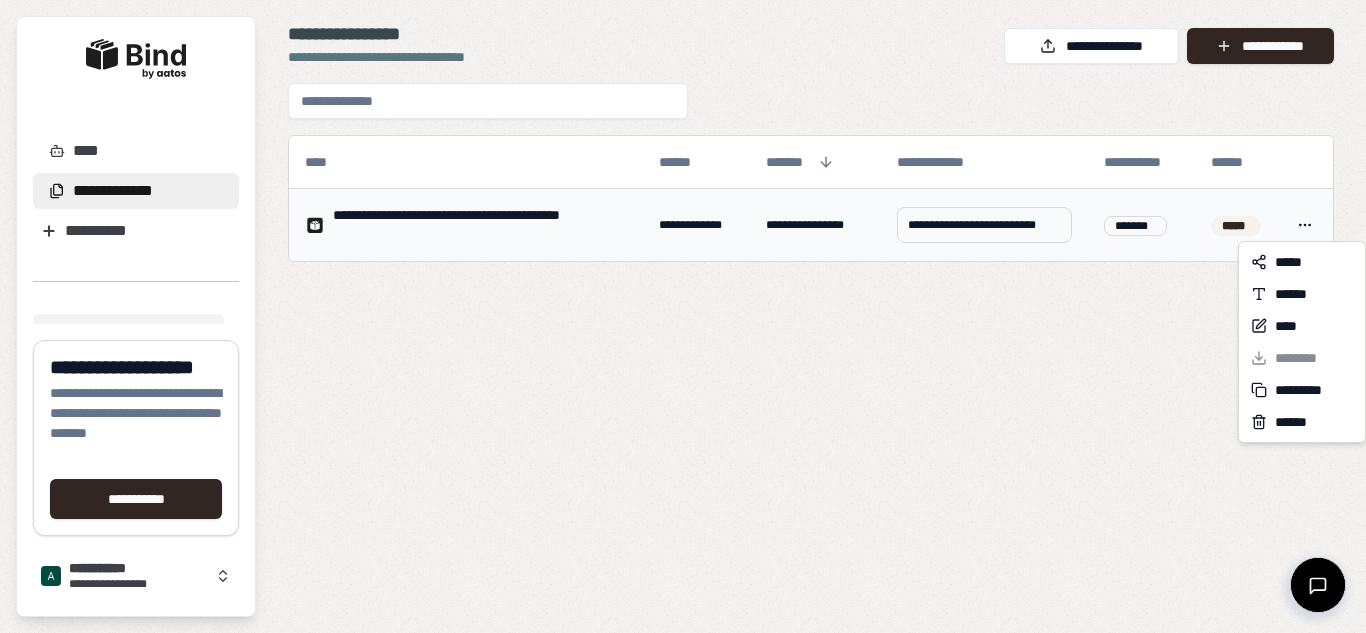 click on "**********" at bounding box center (683, 316) 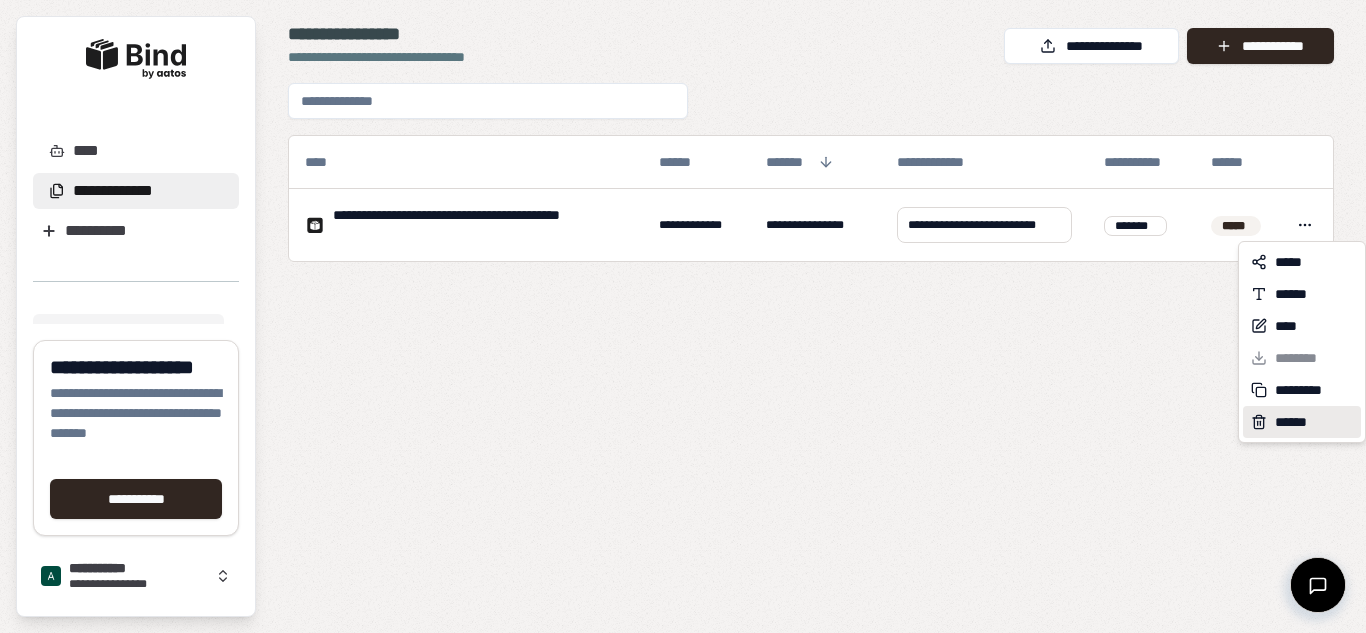 click on "******" at bounding box center (1295, 422) 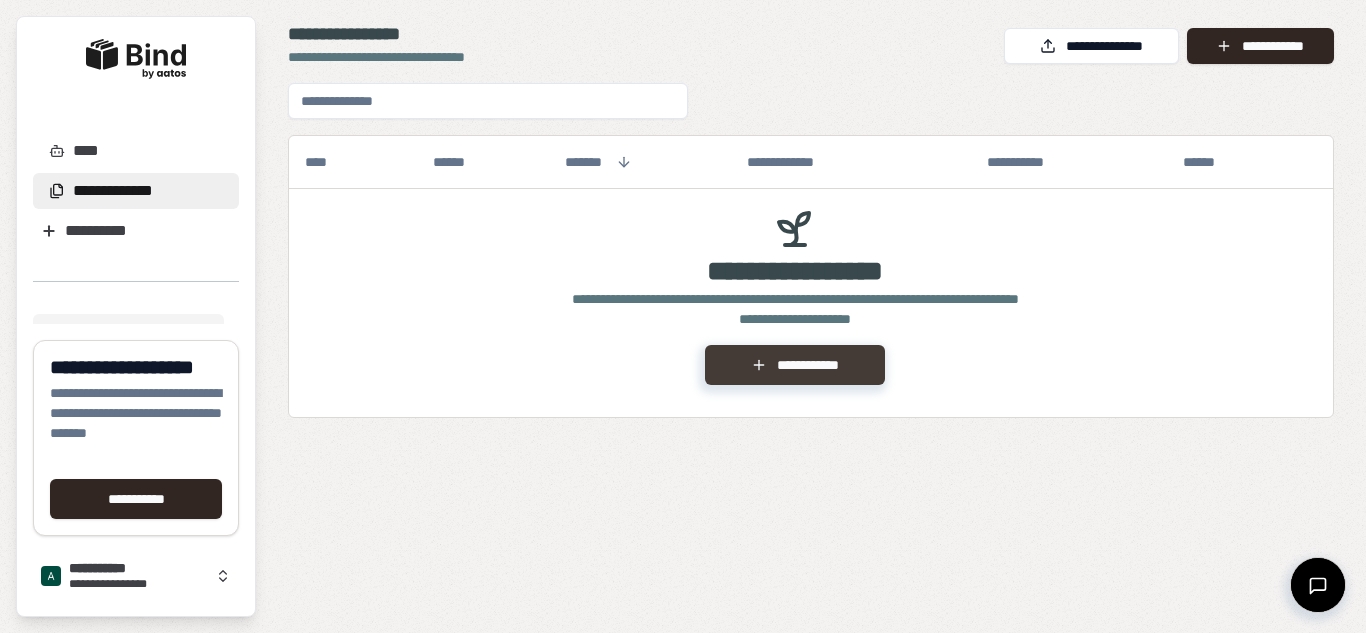 click on "**********" at bounding box center (794, 365) 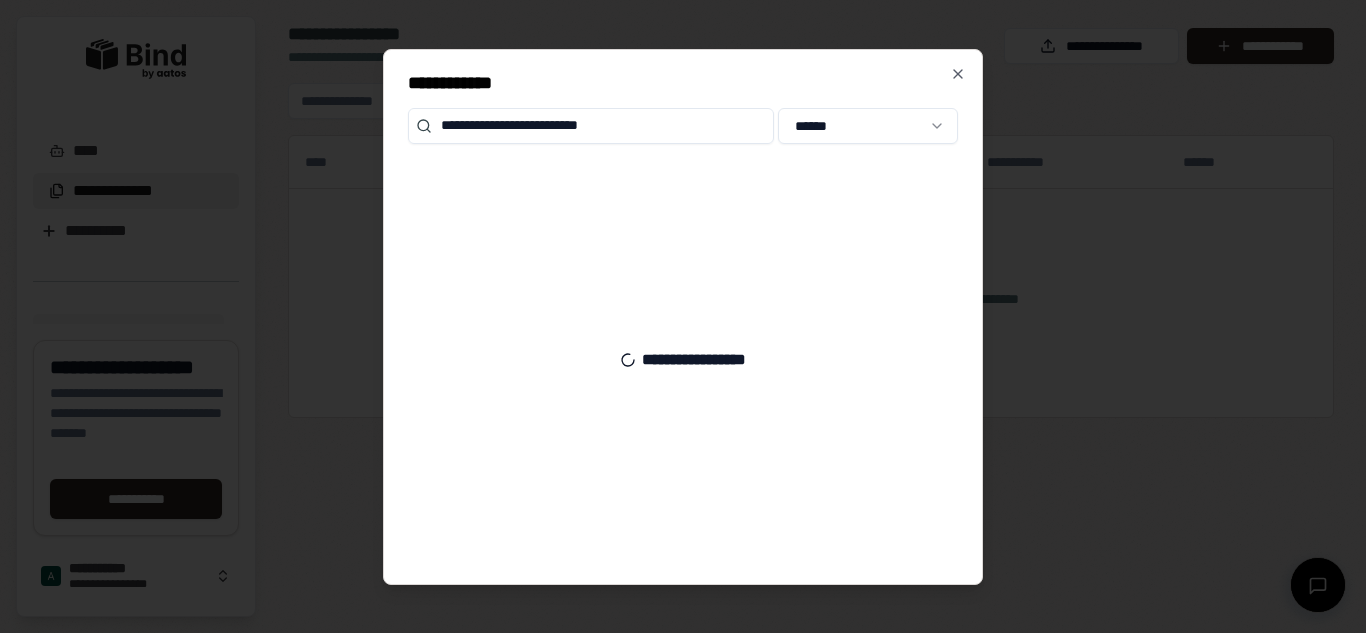 type on "**********" 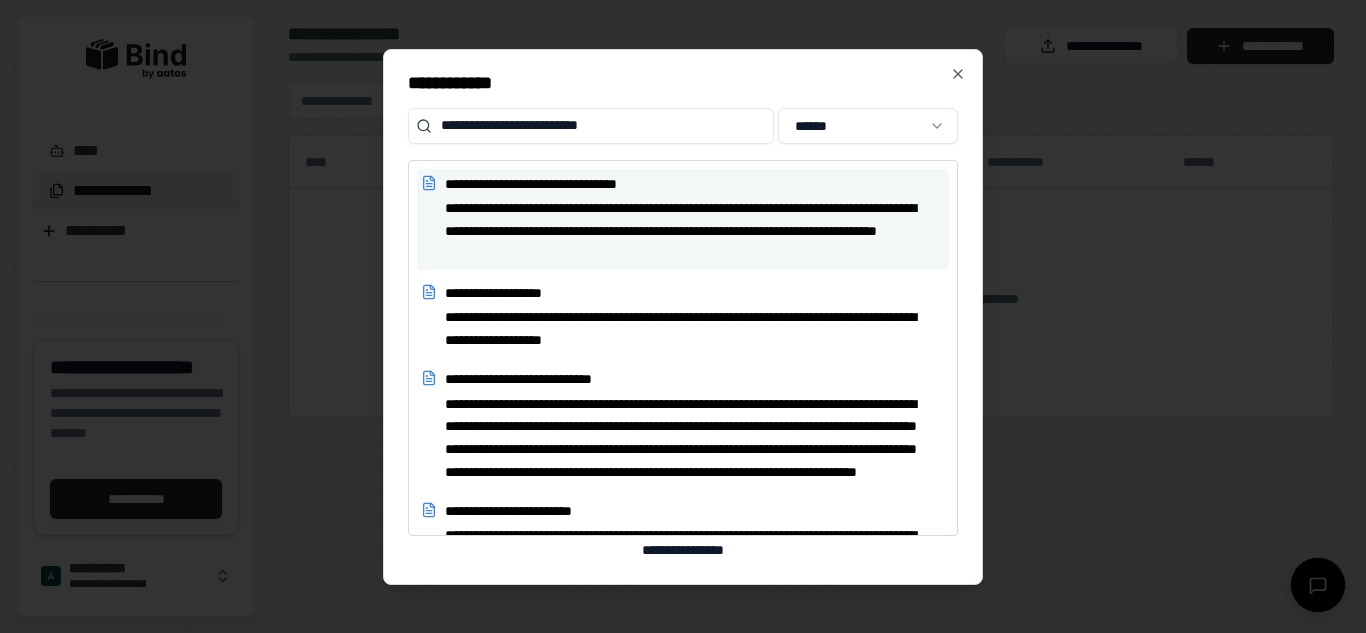 click on "**********" at bounding box center [687, 231] 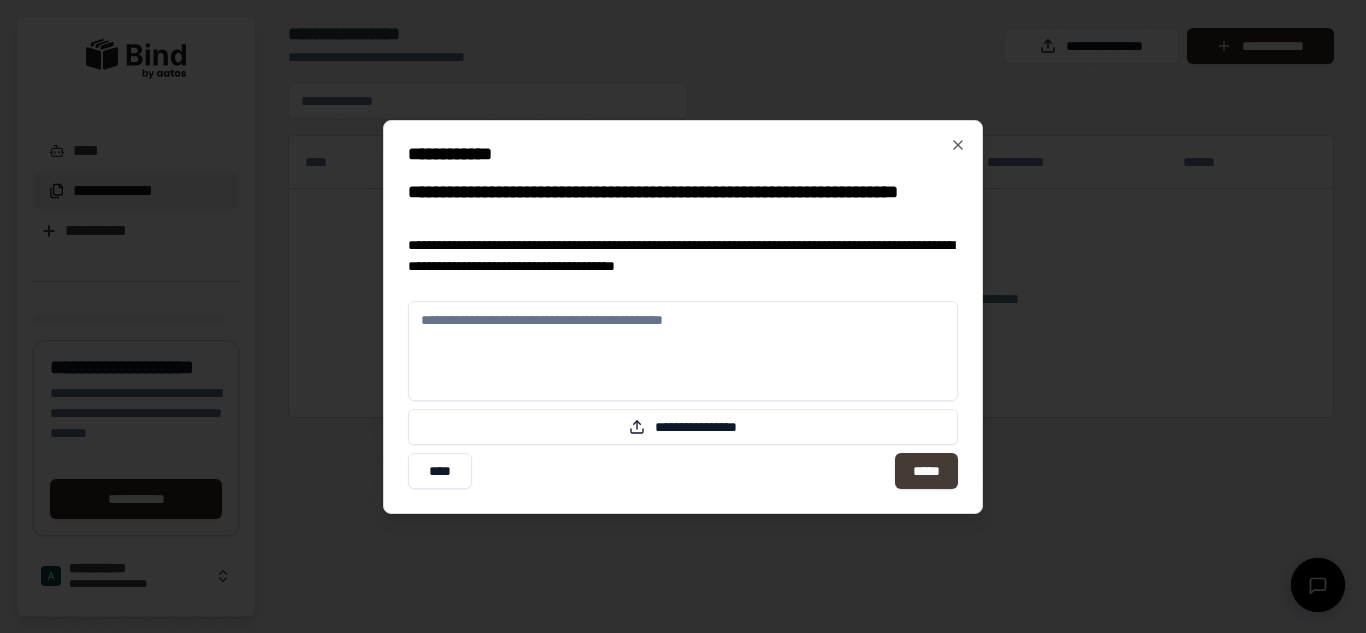 click on "*****" at bounding box center [926, 471] 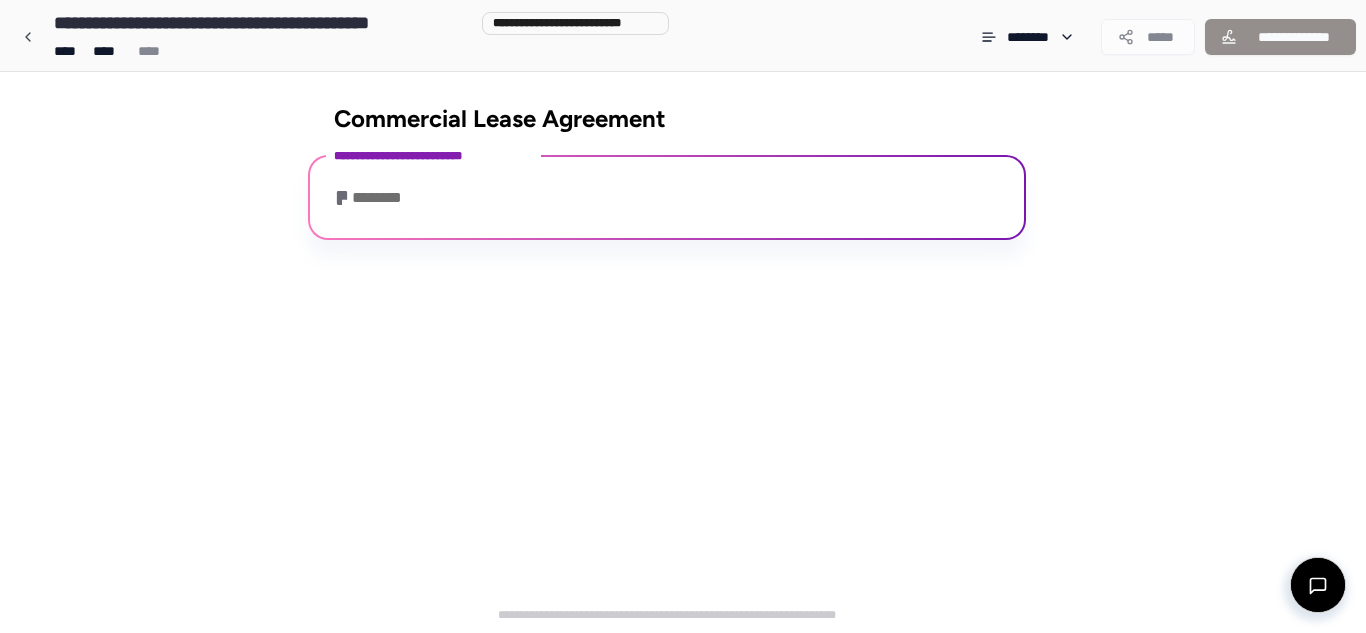 click on "**********" at bounding box center (667, 197) 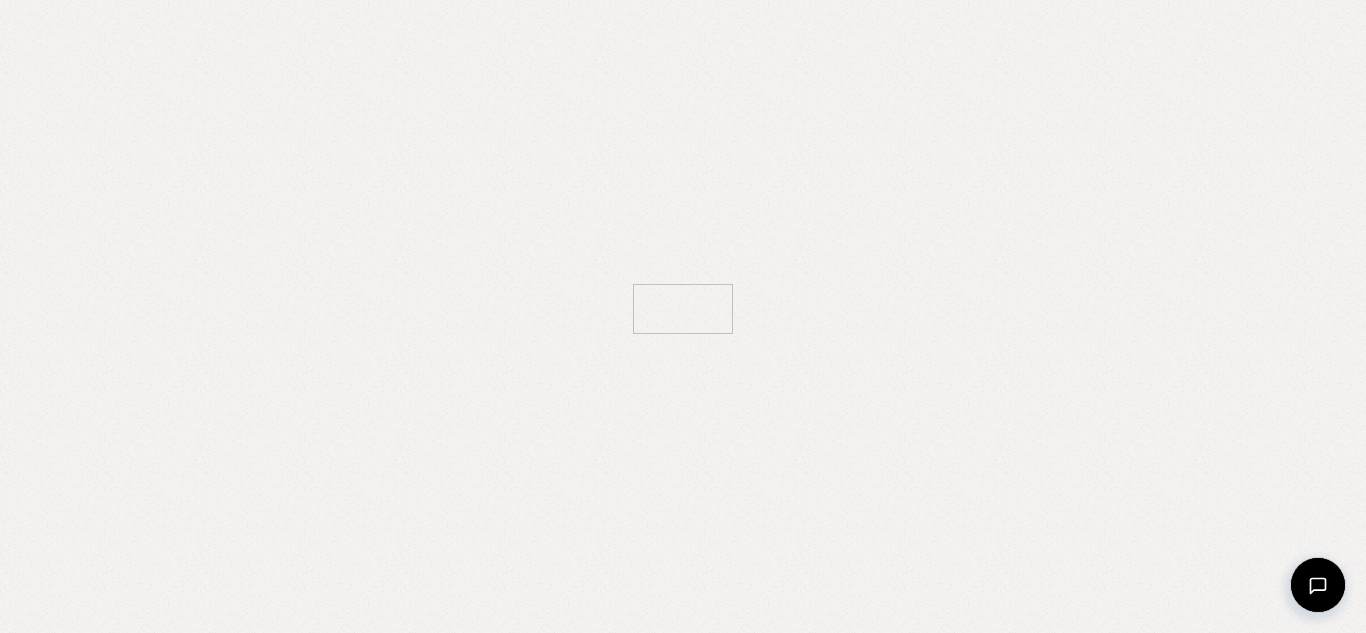 scroll, scrollTop: 0, scrollLeft: 0, axis: both 